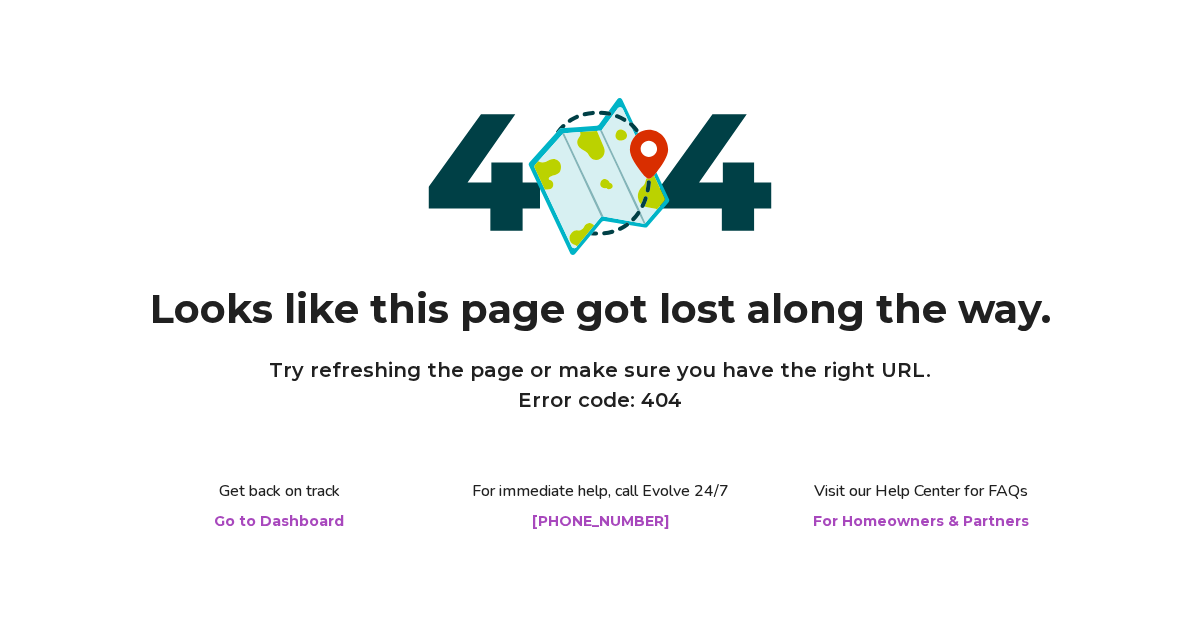 scroll, scrollTop: 180, scrollLeft: 0, axis: vertical 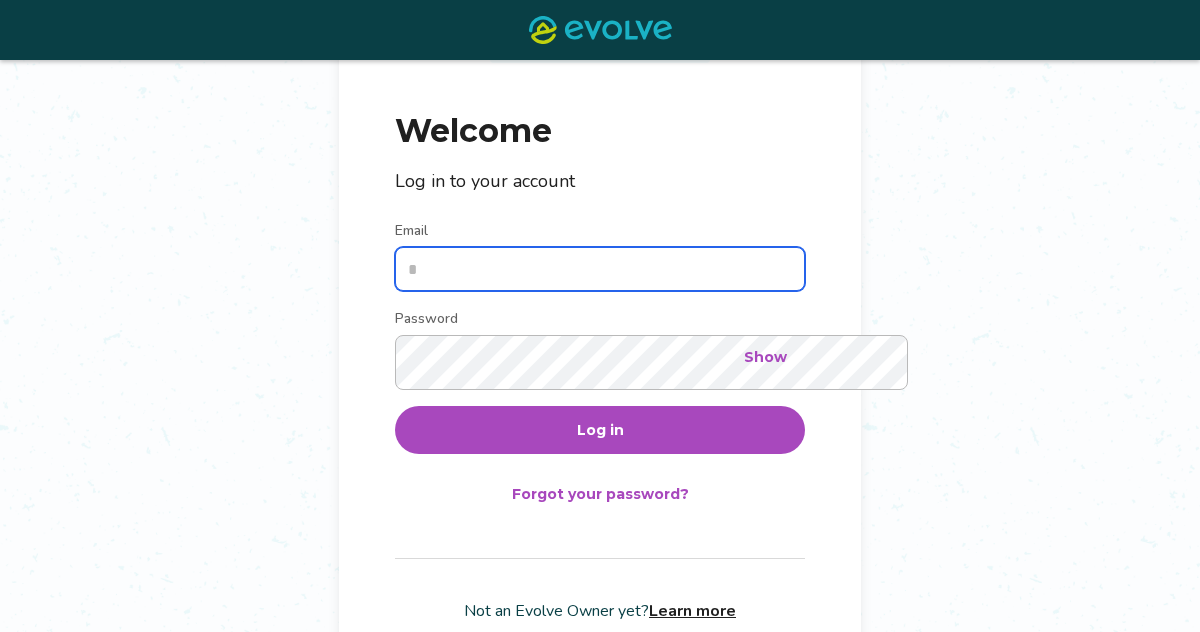 type on "**********" 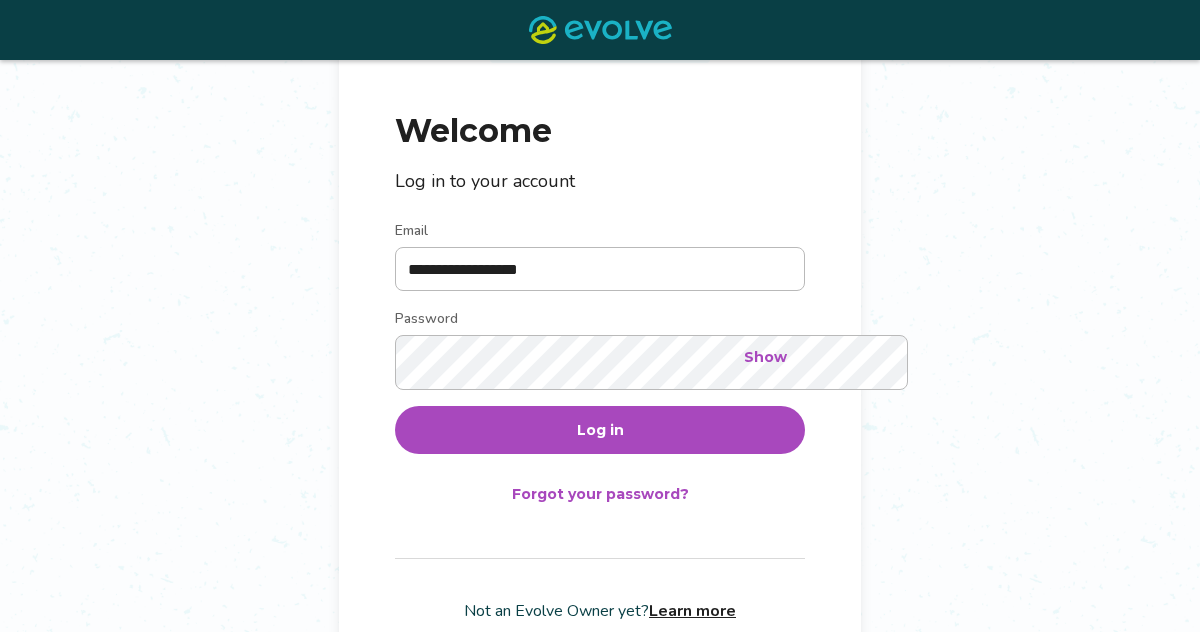 click on "Show" at bounding box center (765, 357) 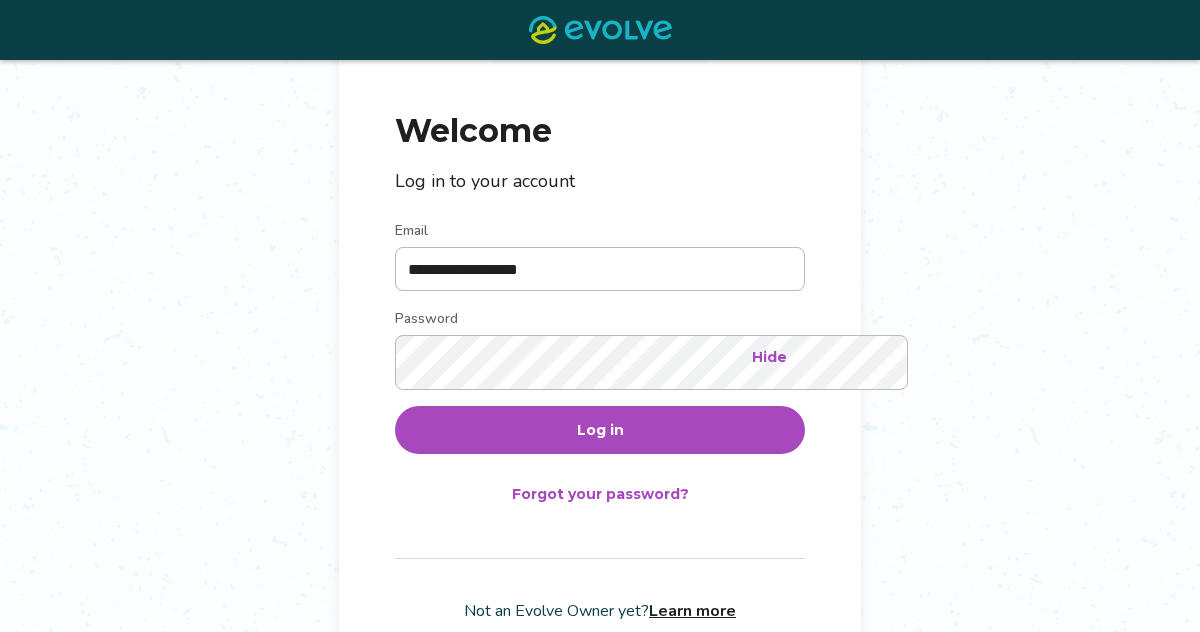 click on "Log in" at bounding box center [600, 430] 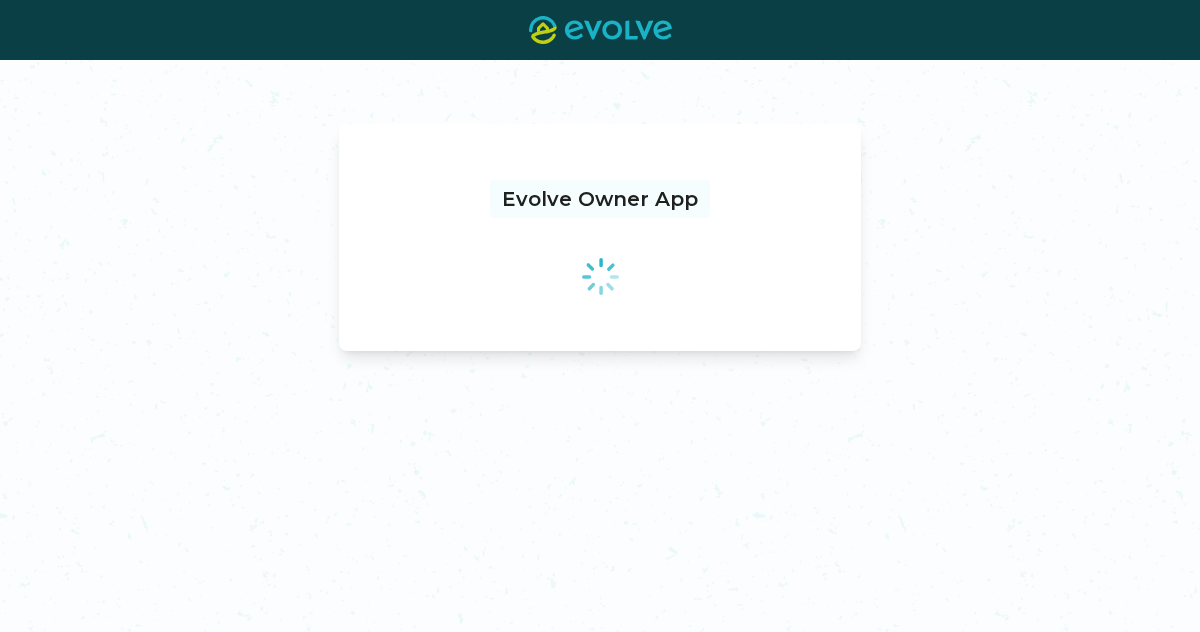 scroll, scrollTop: 0, scrollLeft: 0, axis: both 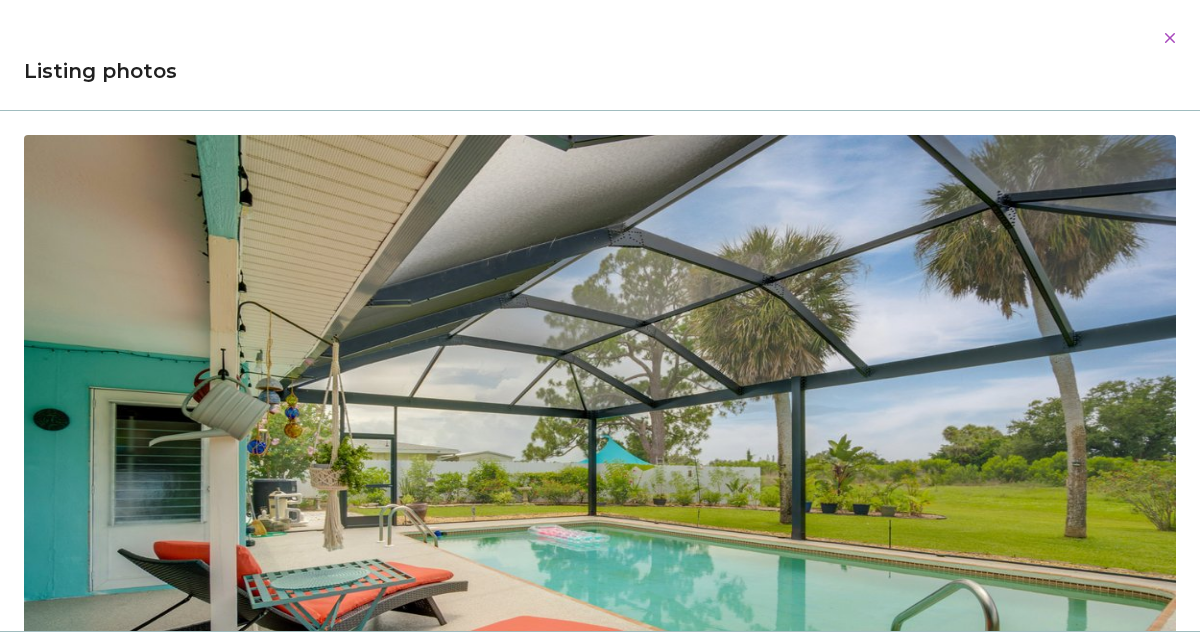 click on "Evolve Listings [STREET_ADDRESS][PERSON_NAME][US_STATE] Review your listing Take a moment to double-check the information for accuracy. As soon as you confirm everything looks good, we'll start the process of publishing it across all our booking platforms. Check all sections and approve or report any errors. Approve listing Report an error Photos View all photos Report an error Occupancy Guest pre-arrival information Listing details Amenities Rates, fees, and taxes Check all sections and approve or report any errors. Approve listing Report an error © 2013-Present Evolve Vacation Rental Network Privacy Policy | Terms of Service
Dialog Listing photos 01/40 02/40 03/40 04/40 05/40 06/40 07/40 08/40 09/40 10/40 11/40 12/40 13/40 14/40 15/40 16/40 17/40 18/40 19/40 20/40 21/40 22/40 23/40 24/40 25/40 26/40 27/40 28/40 29/40 30/40 31/40 32/40 33/40 34/40 35/40 36/40 37/40 38/40 39/40 40/40" at bounding box center (600, 387) 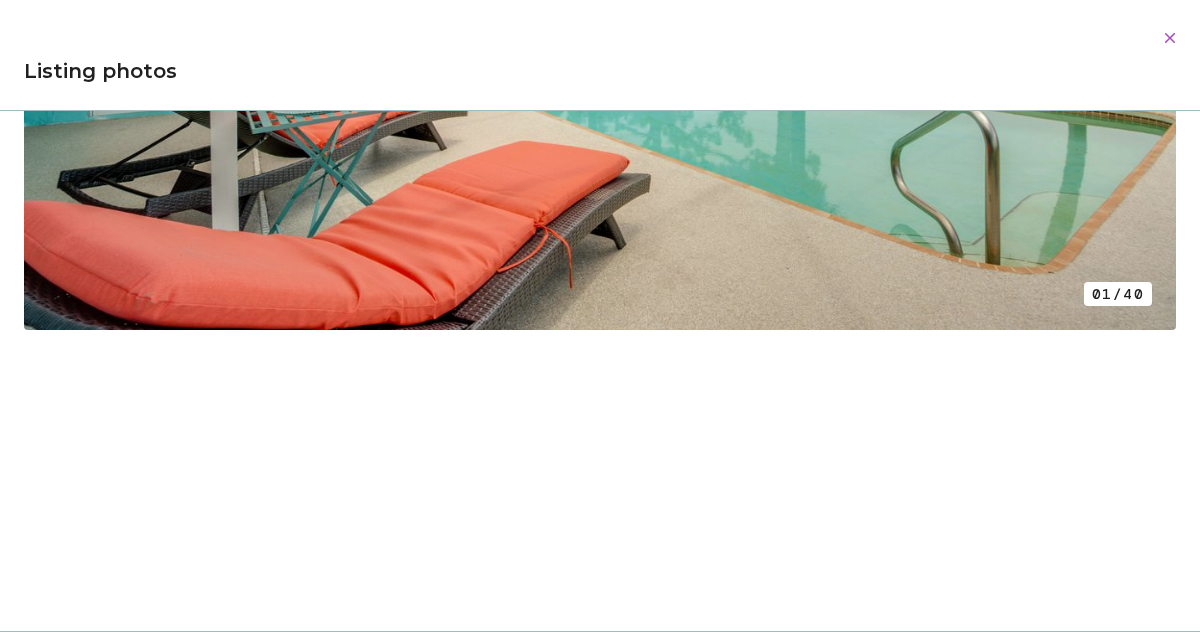 scroll, scrollTop: 0, scrollLeft: 0, axis: both 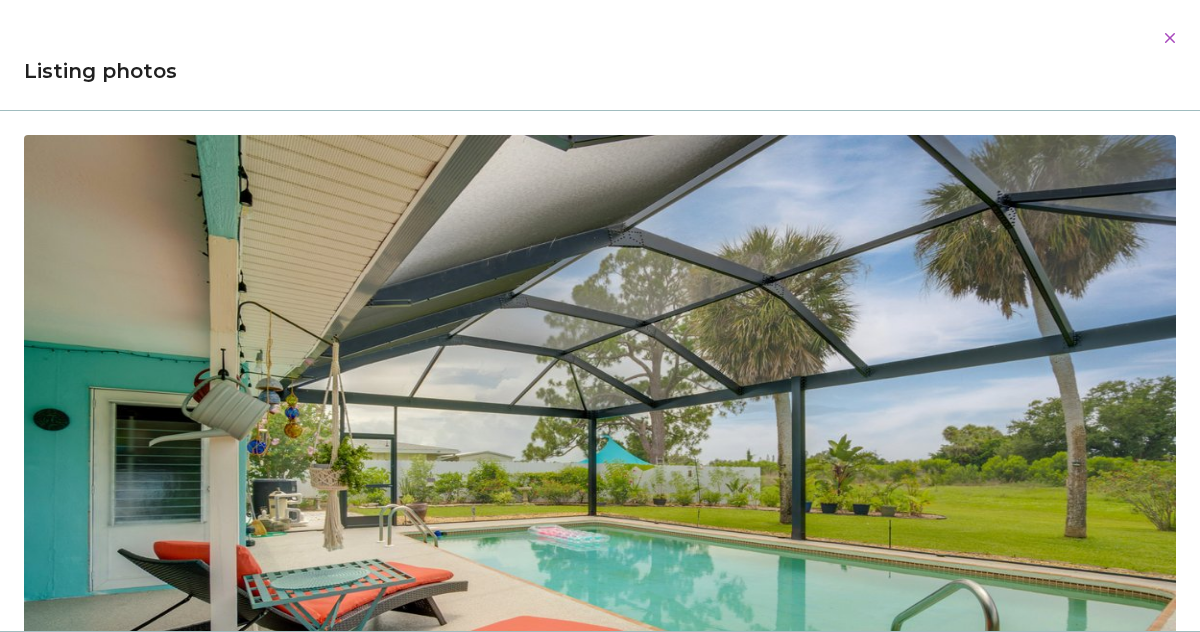 click at bounding box center [600, 470] 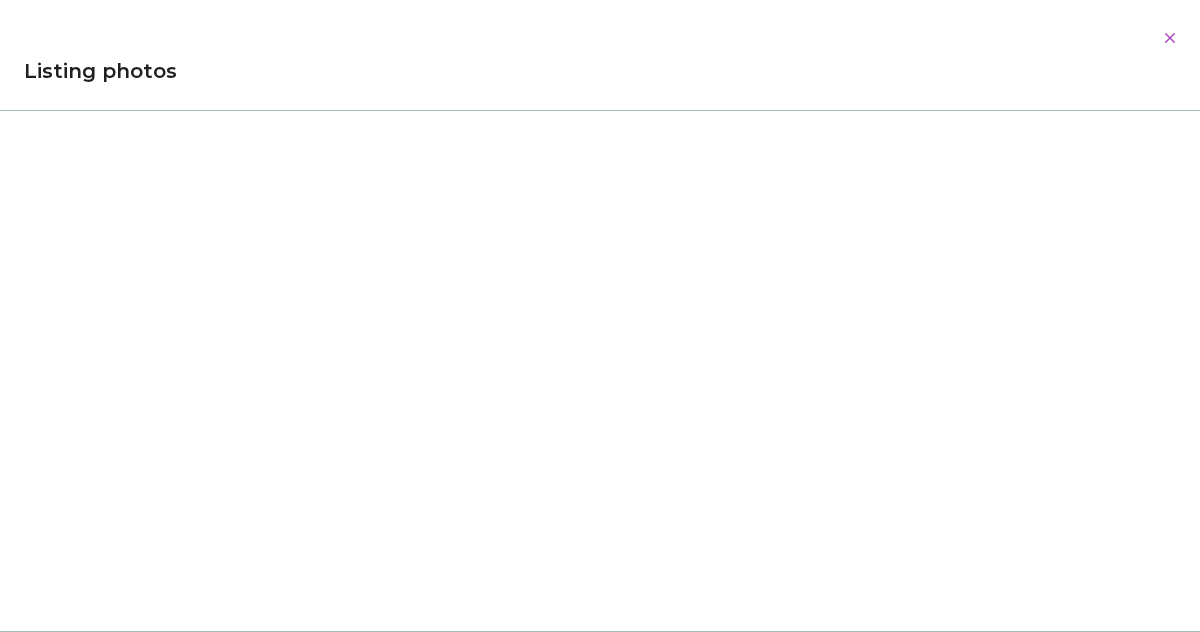 scroll, scrollTop: 26859, scrollLeft: 0, axis: vertical 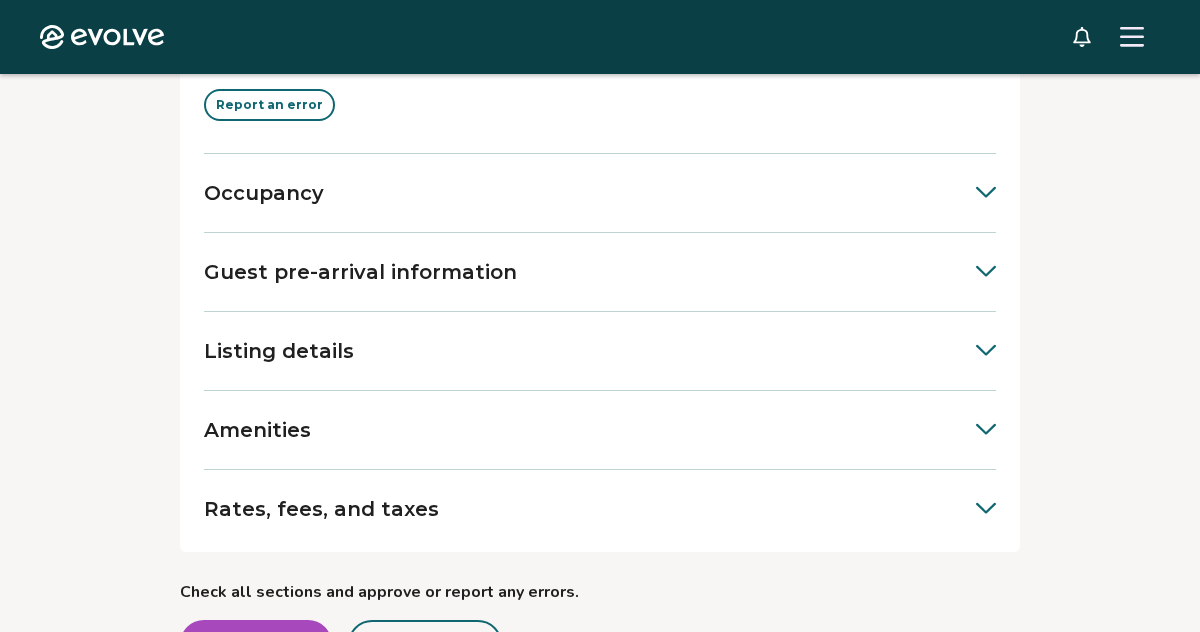click 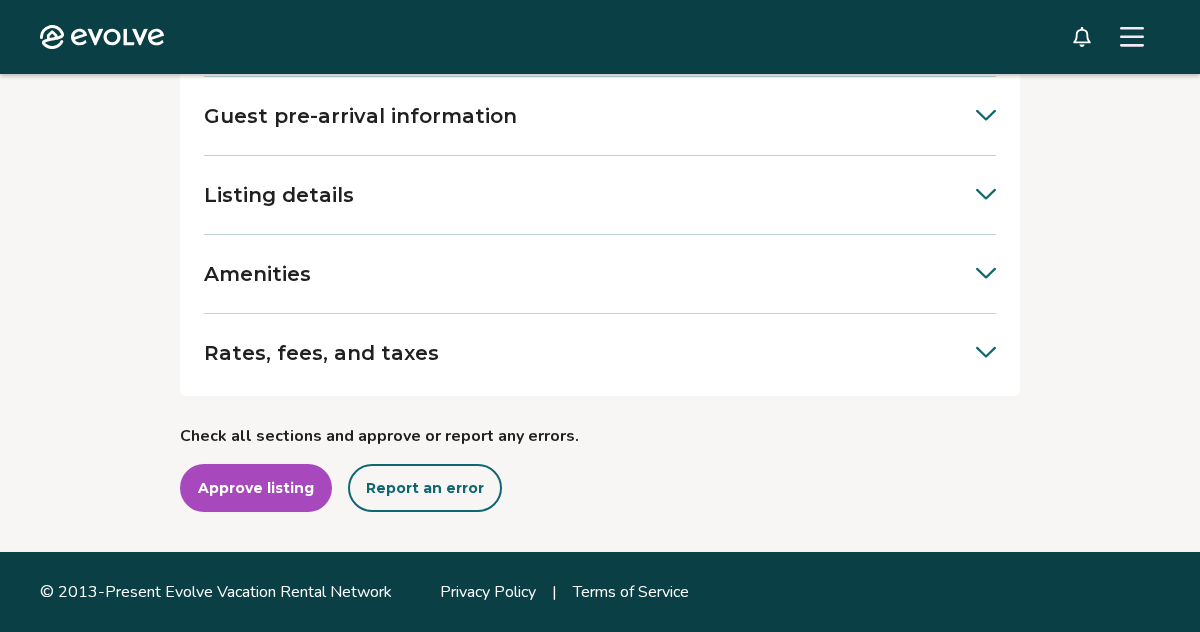scroll, scrollTop: 1284, scrollLeft: 0, axis: vertical 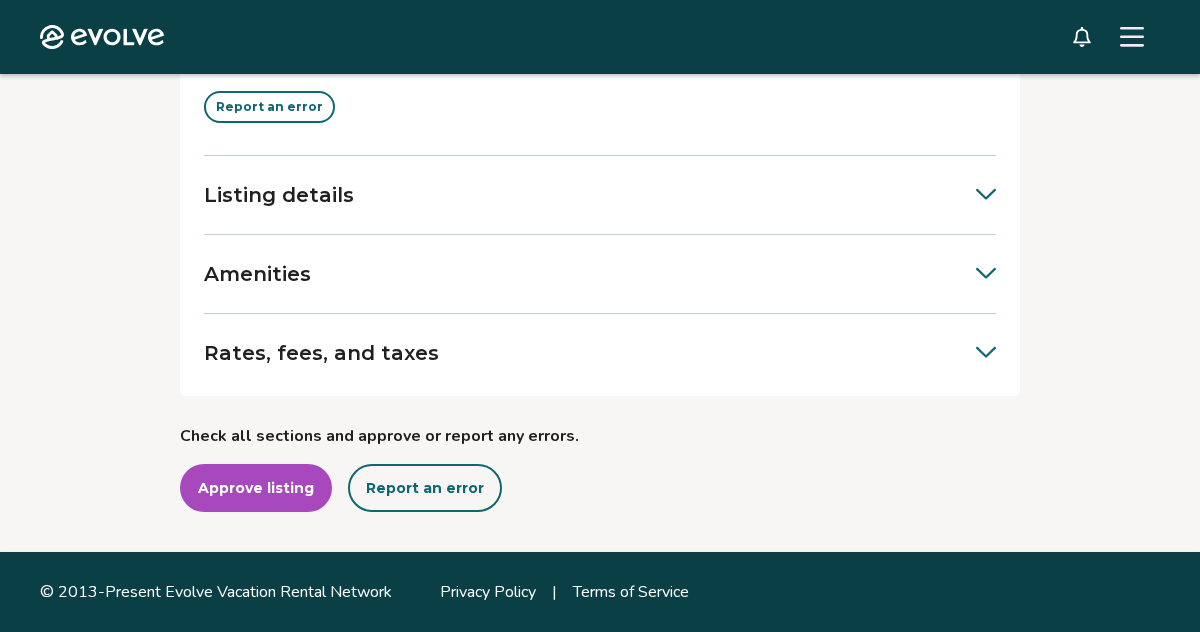 click on "Report an error" at bounding box center [269, 107] 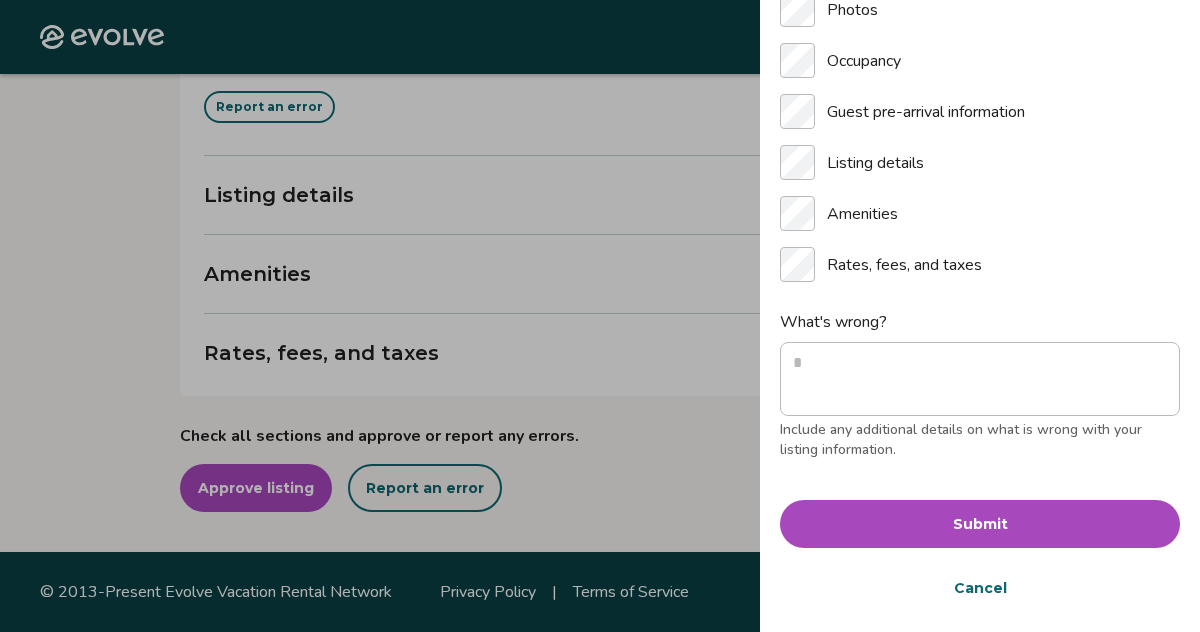 scroll, scrollTop: 408, scrollLeft: 0, axis: vertical 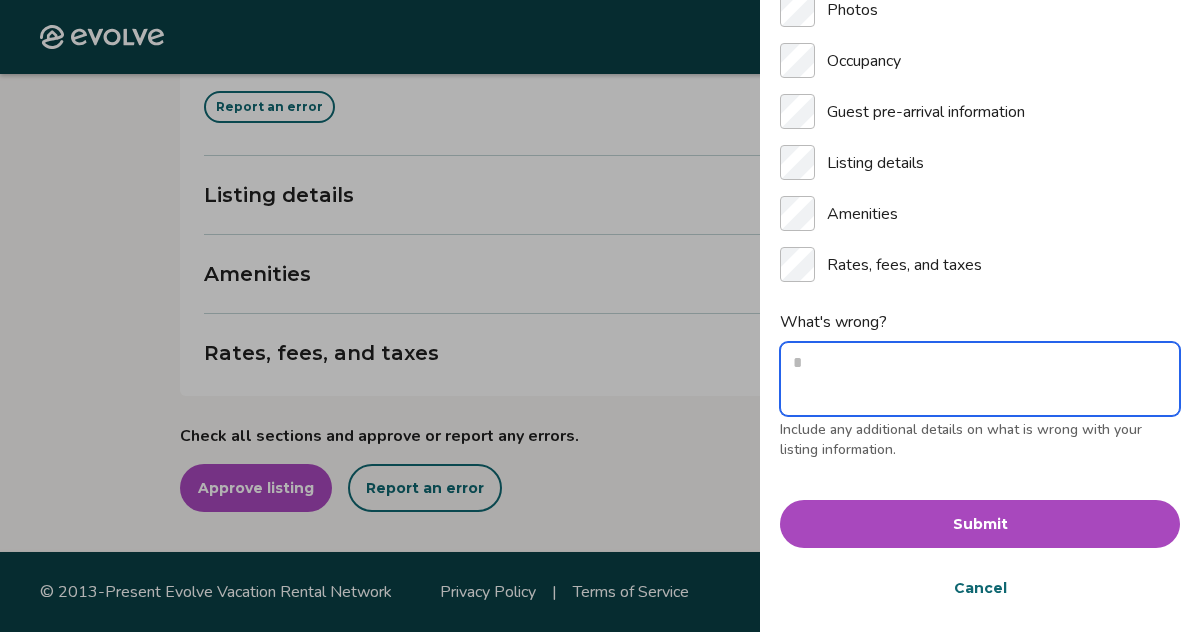 click on "What's wrong?" at bounding box center [980, 379] 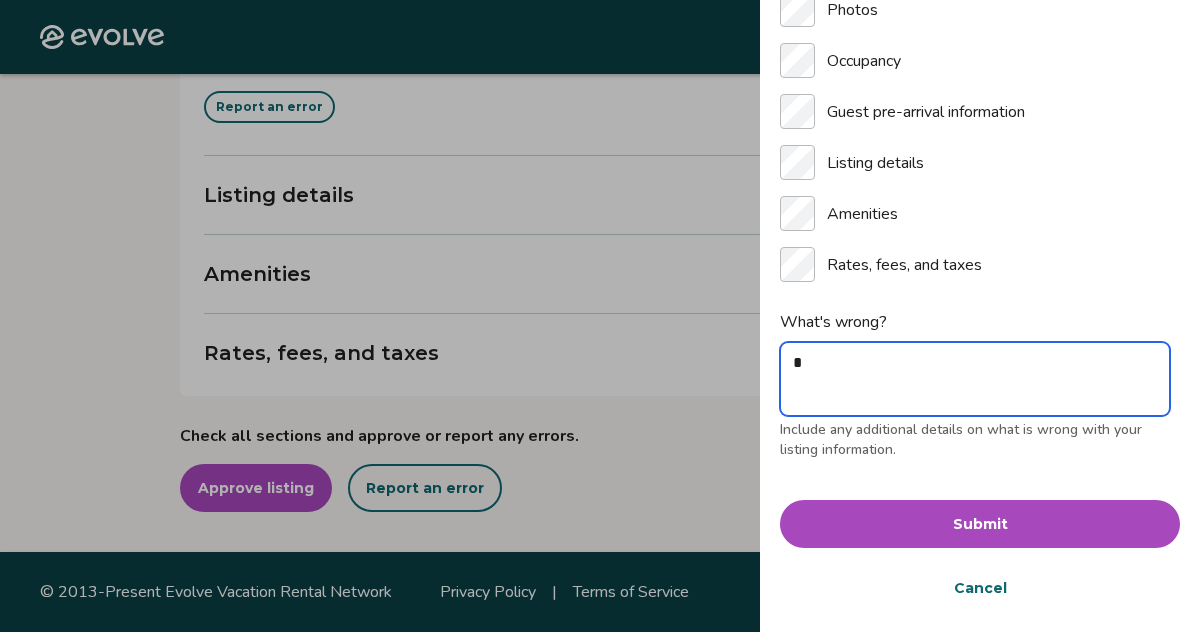 type on "*" 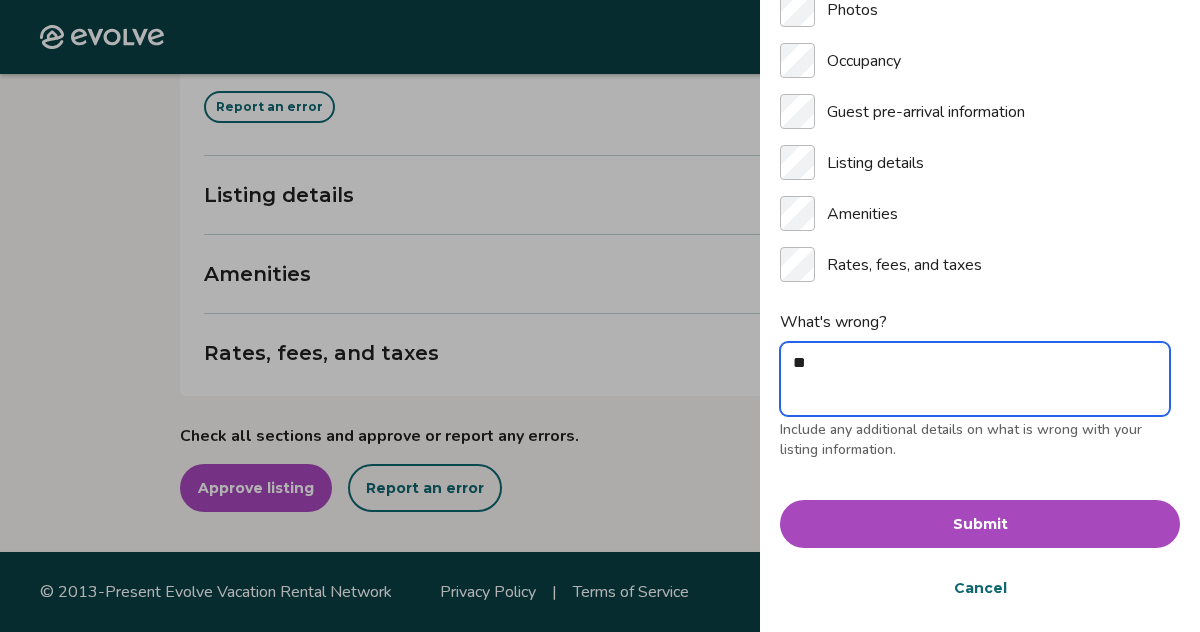 type on "*" 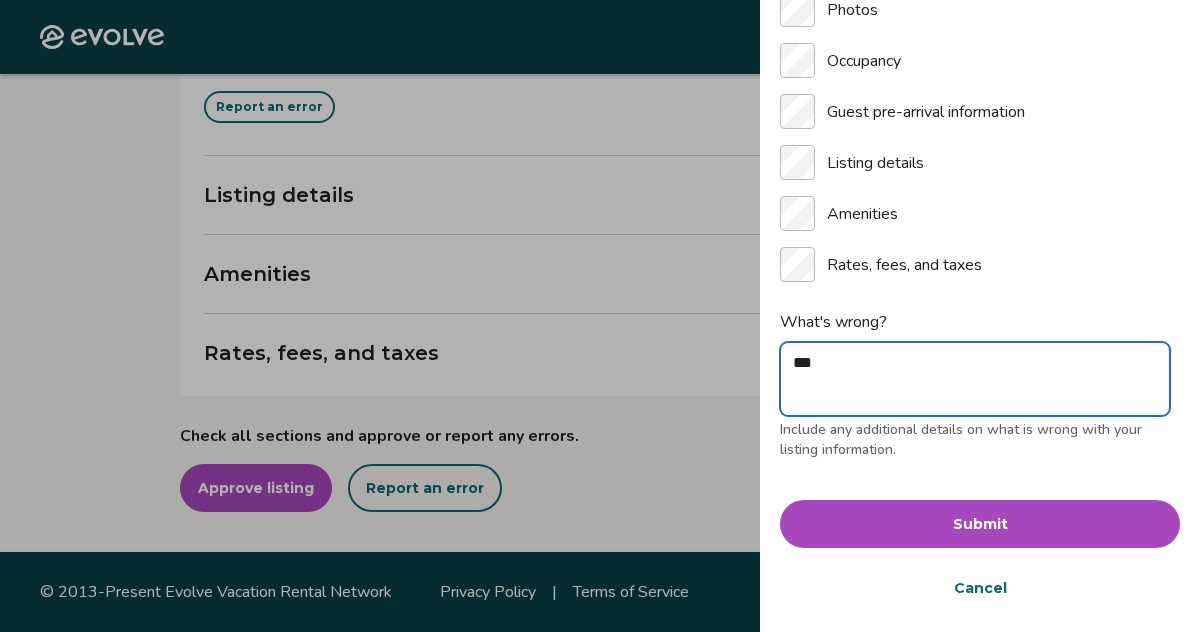 type on "*" 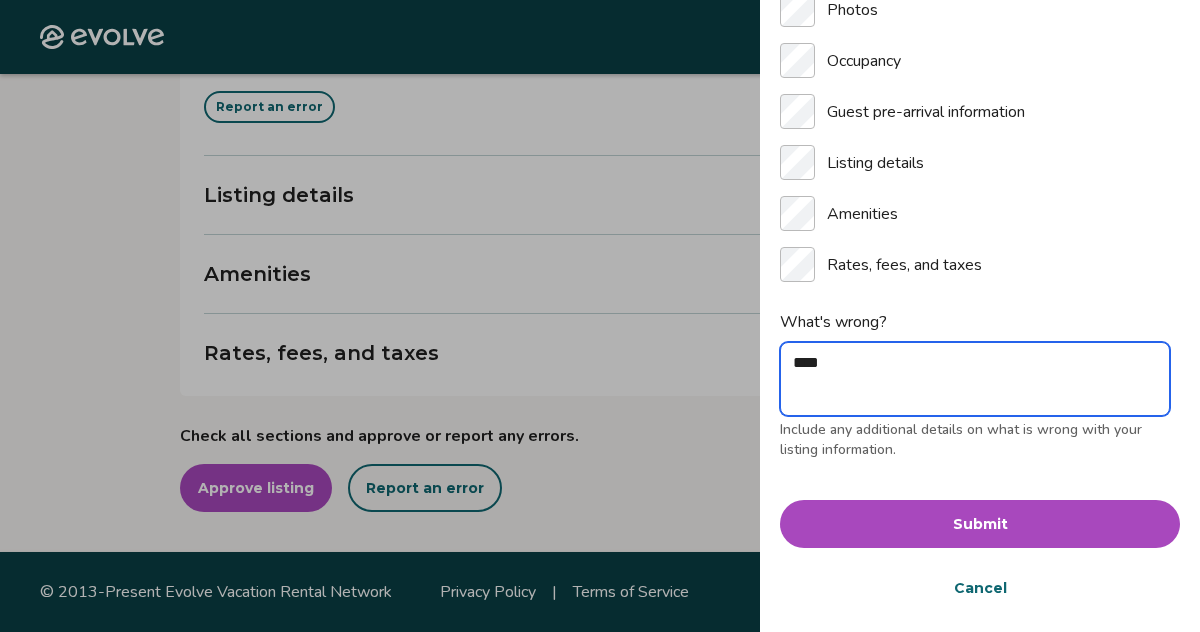 type on "*" 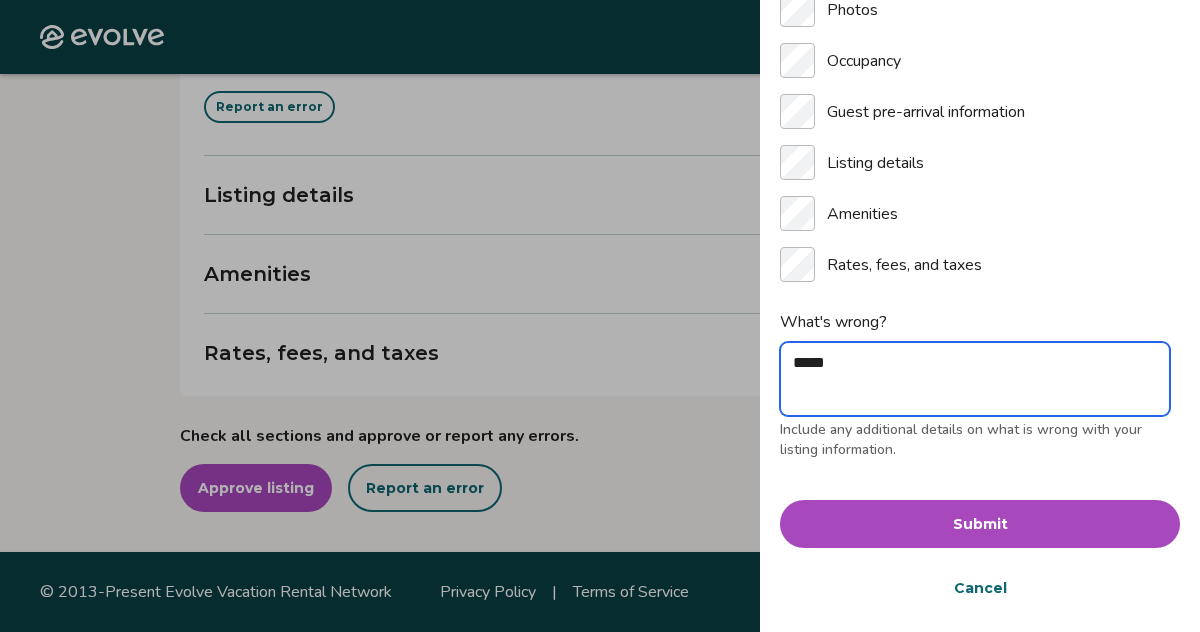 type on "*" 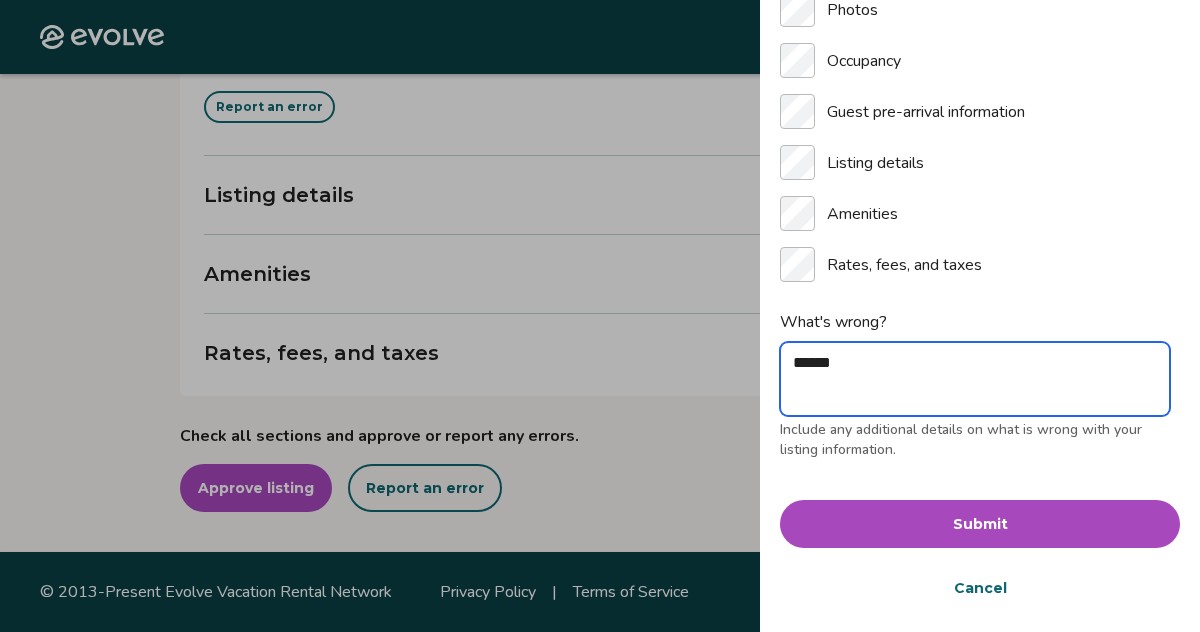 type on "*" 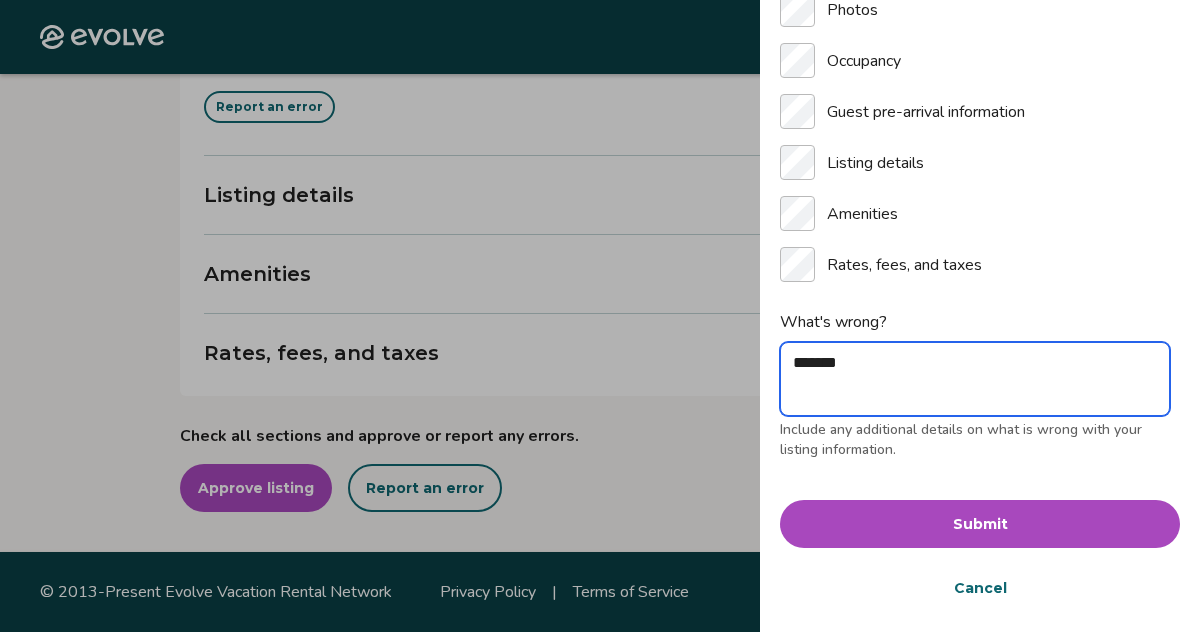 type on "*" 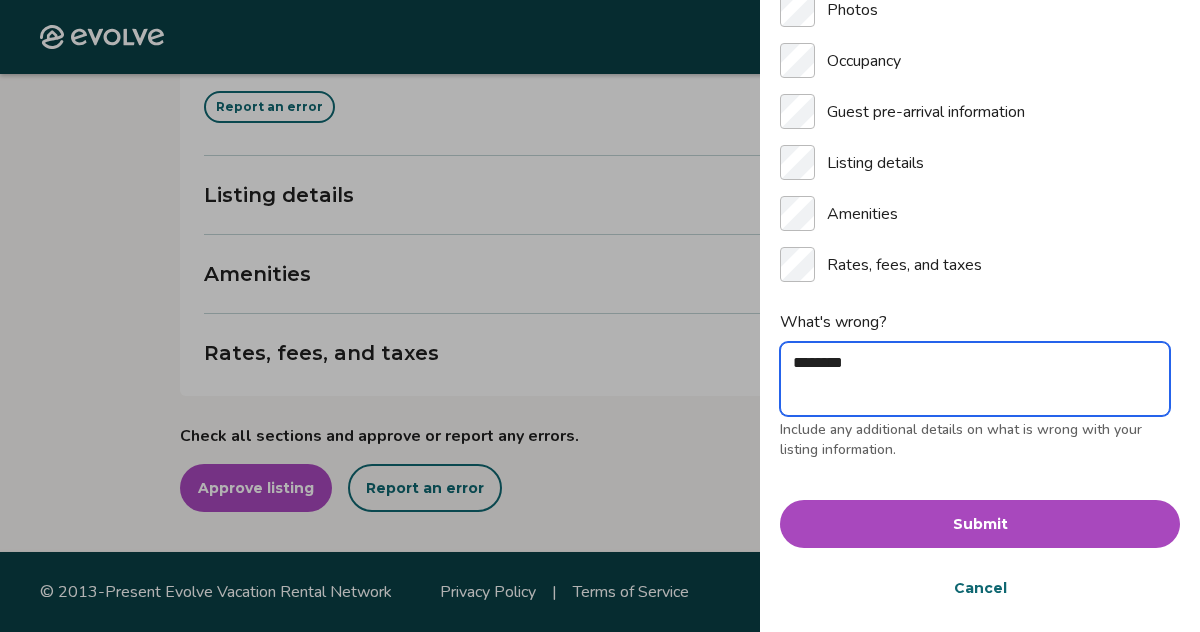 type on "*" 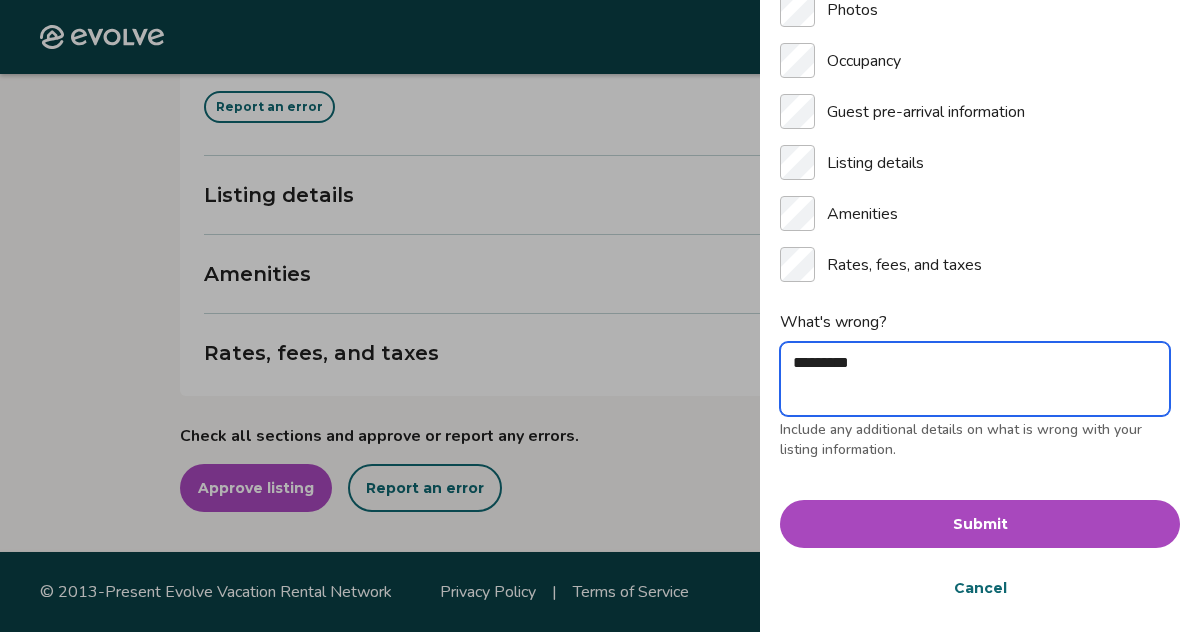 type on "*" 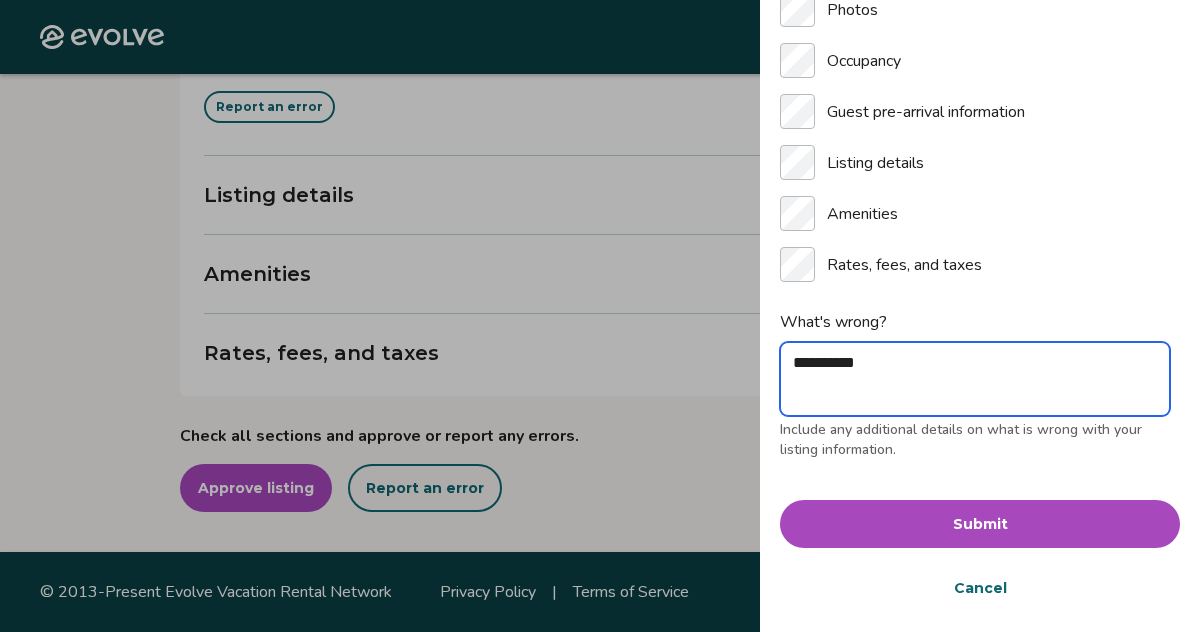 type on "*" 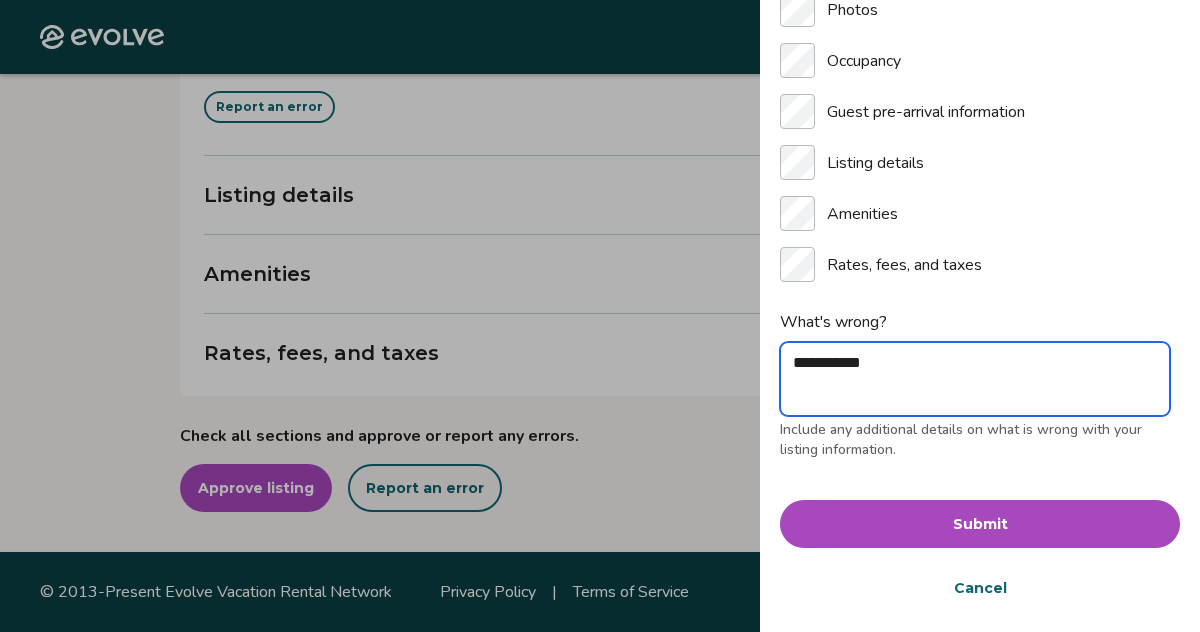 type on "*" 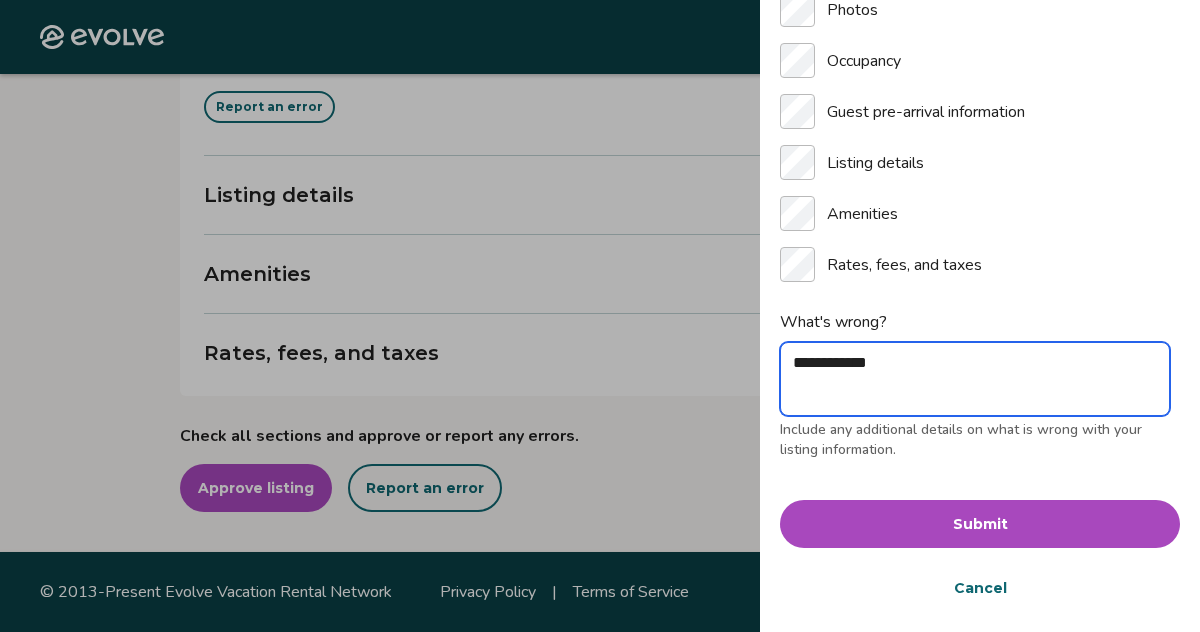 type on "*" 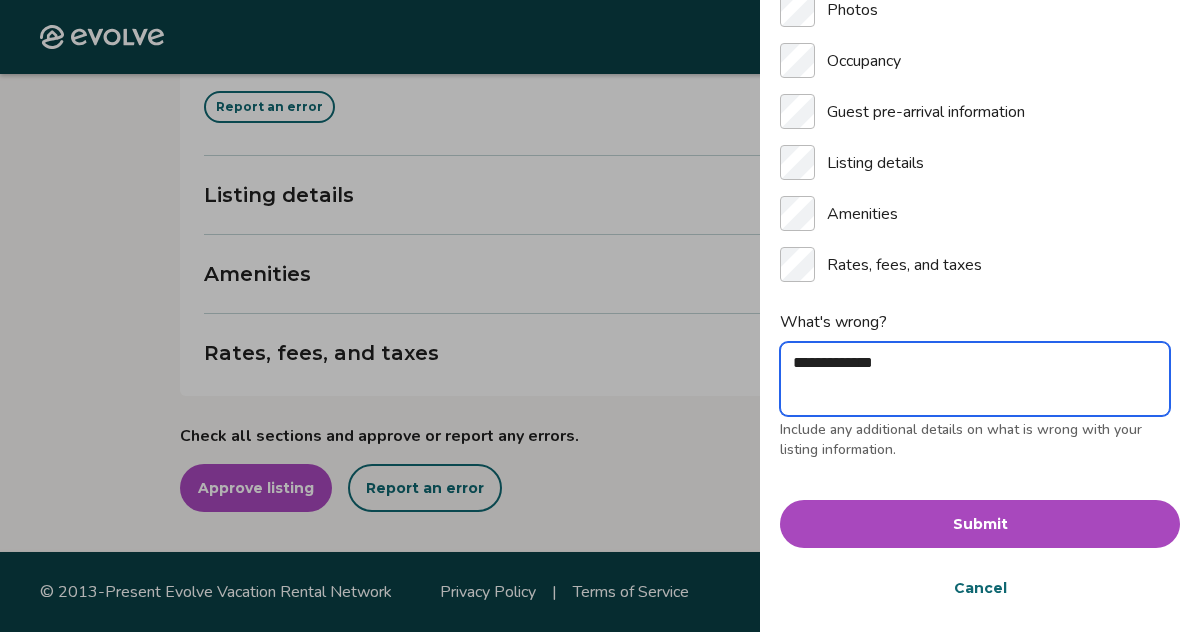 type on "*" 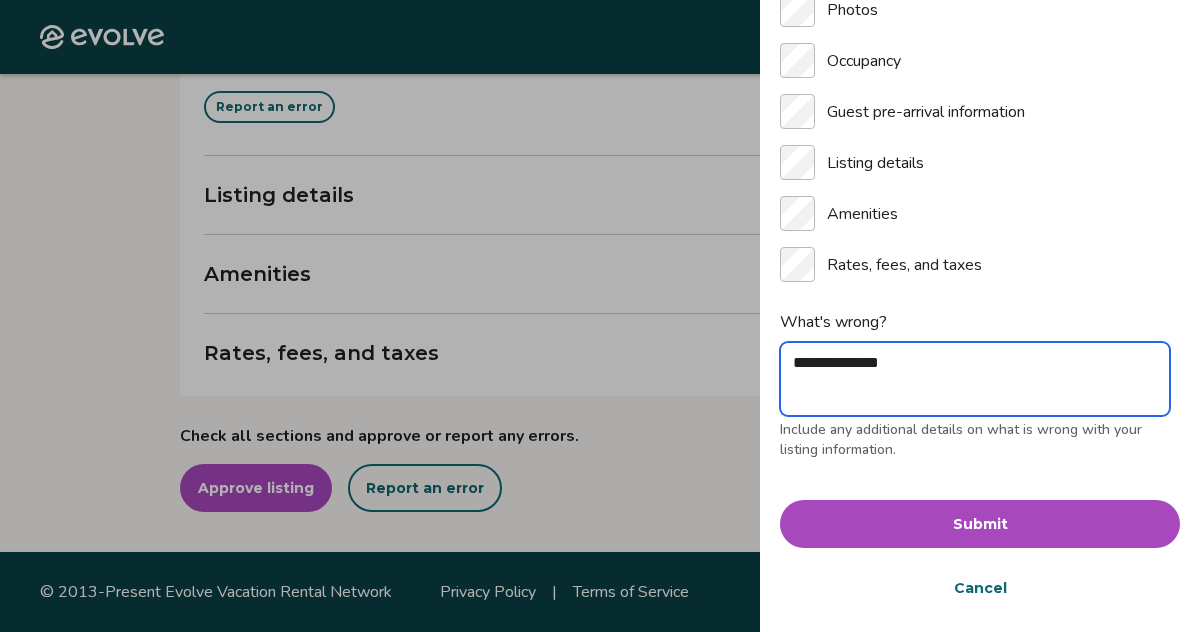 type on "*" 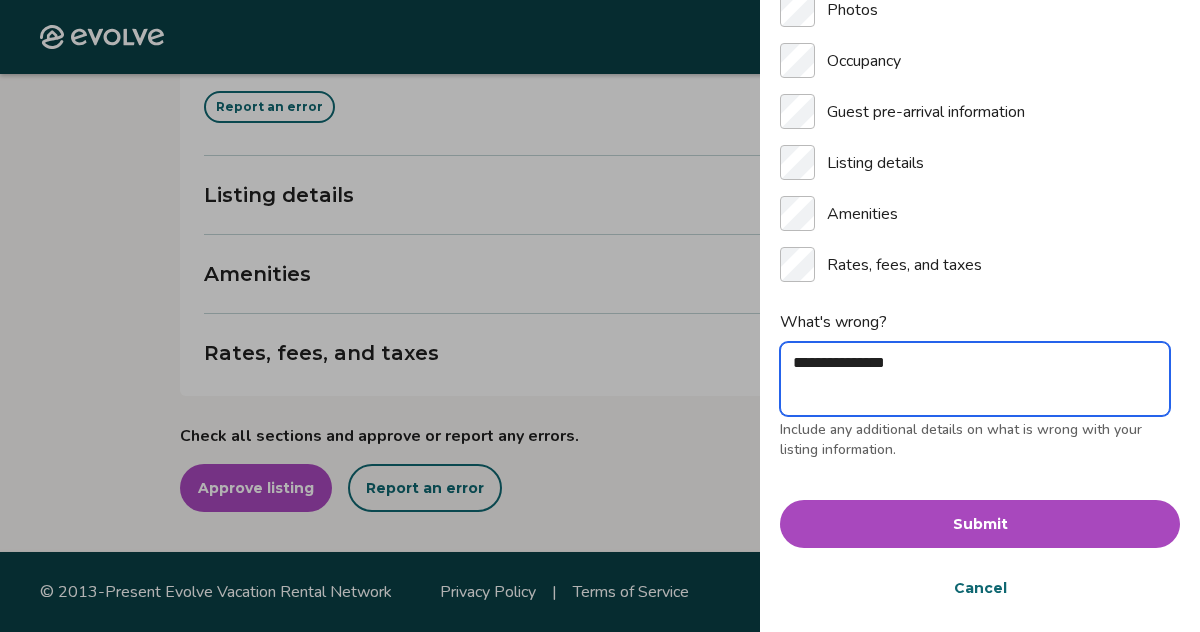 type on "*" 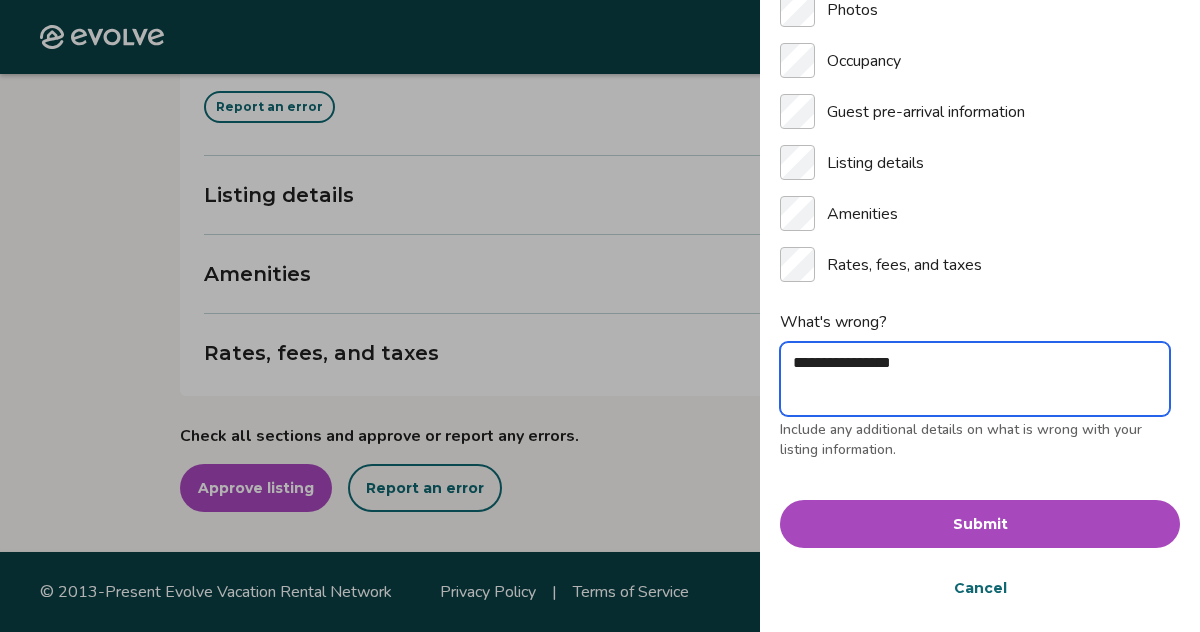 type on "*" 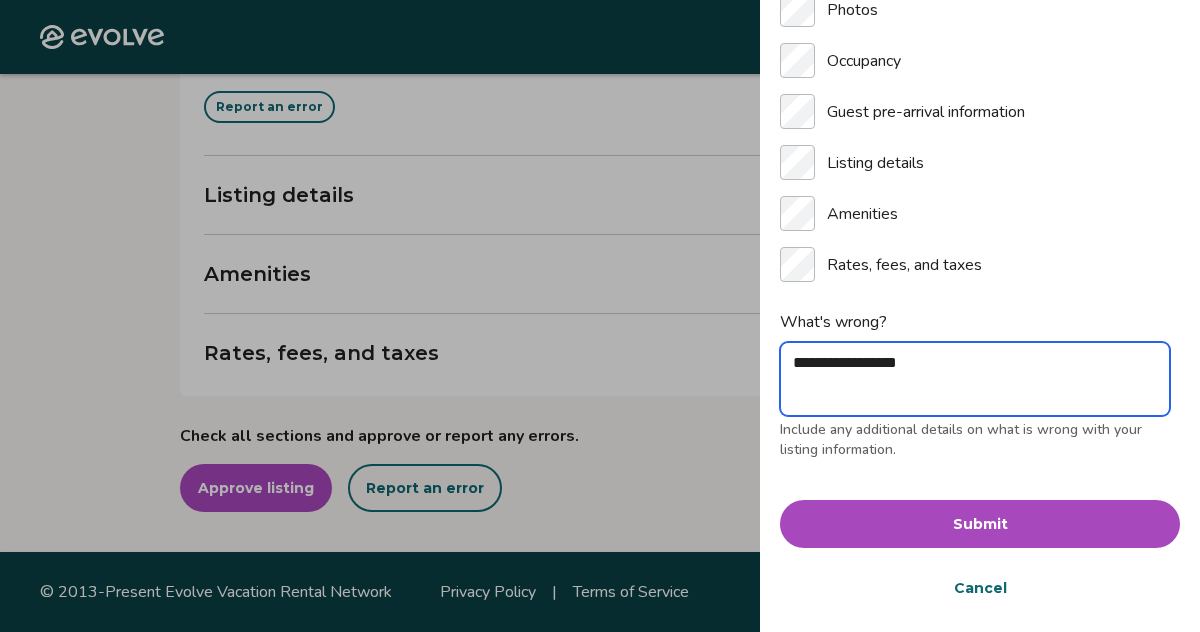 type on "*" 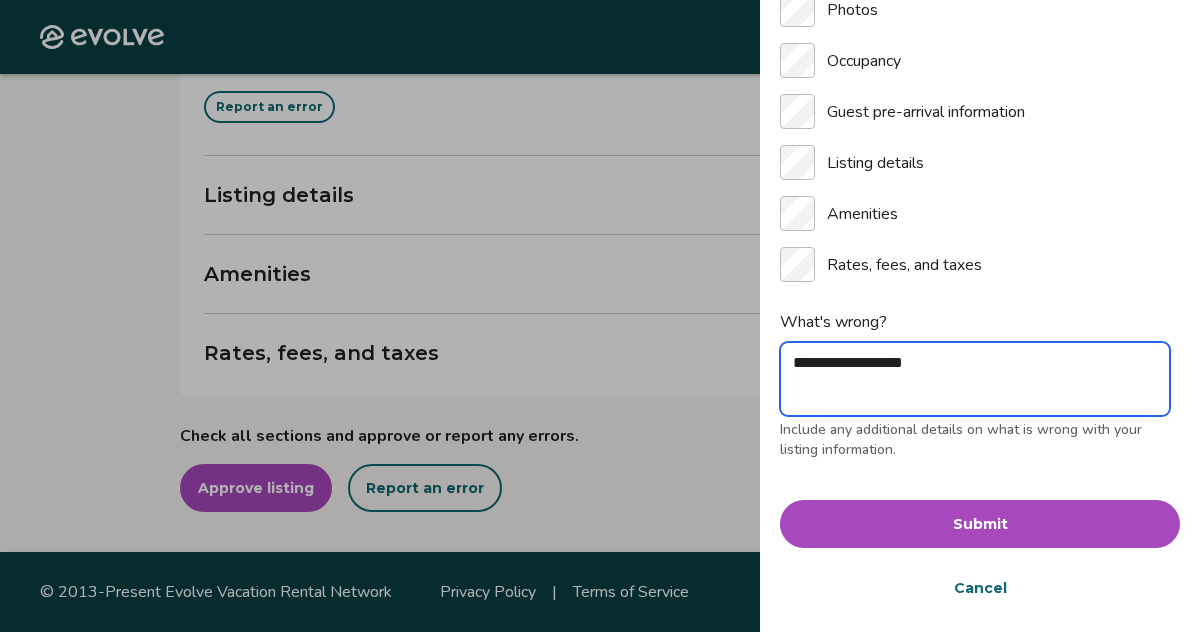 type on "*" 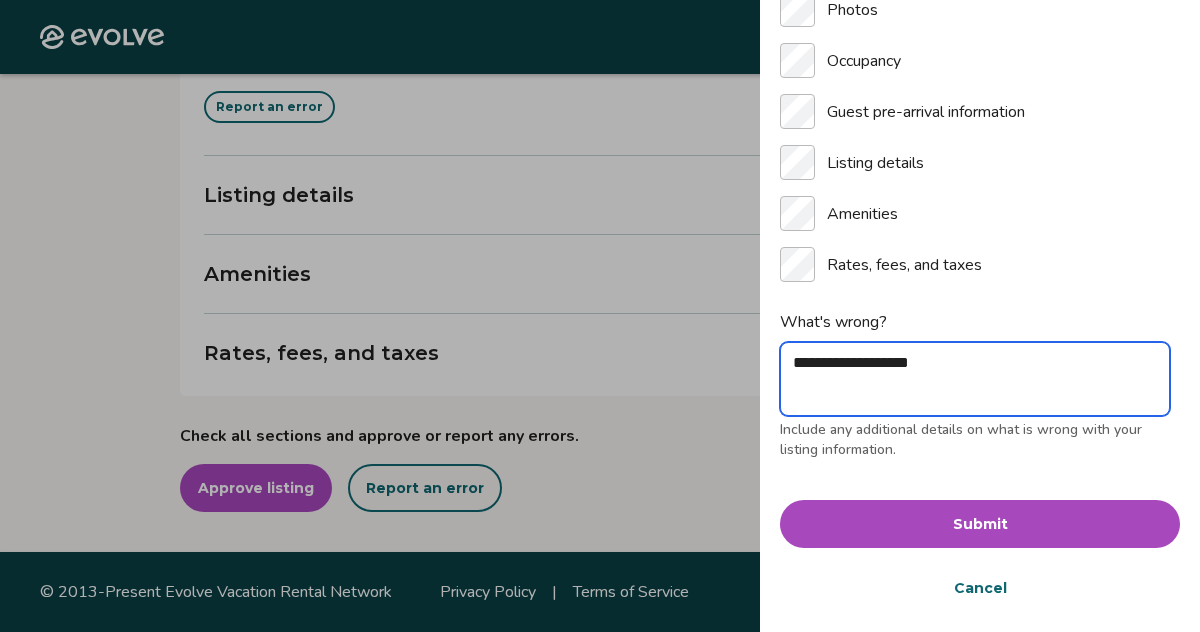 type on "*" 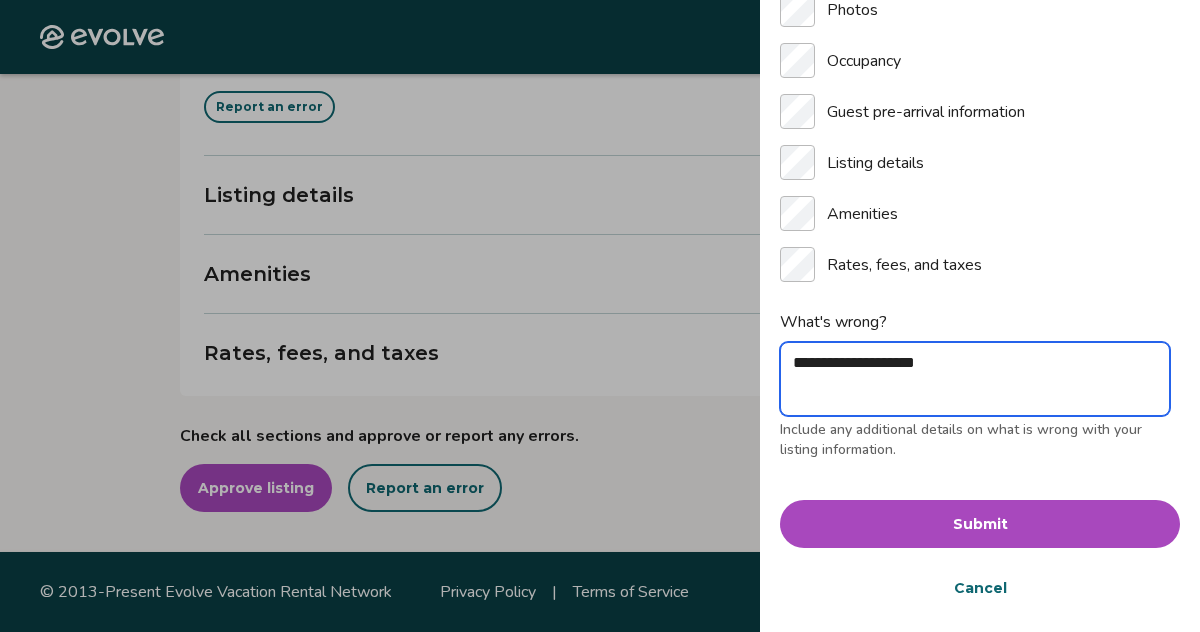 type on "*" 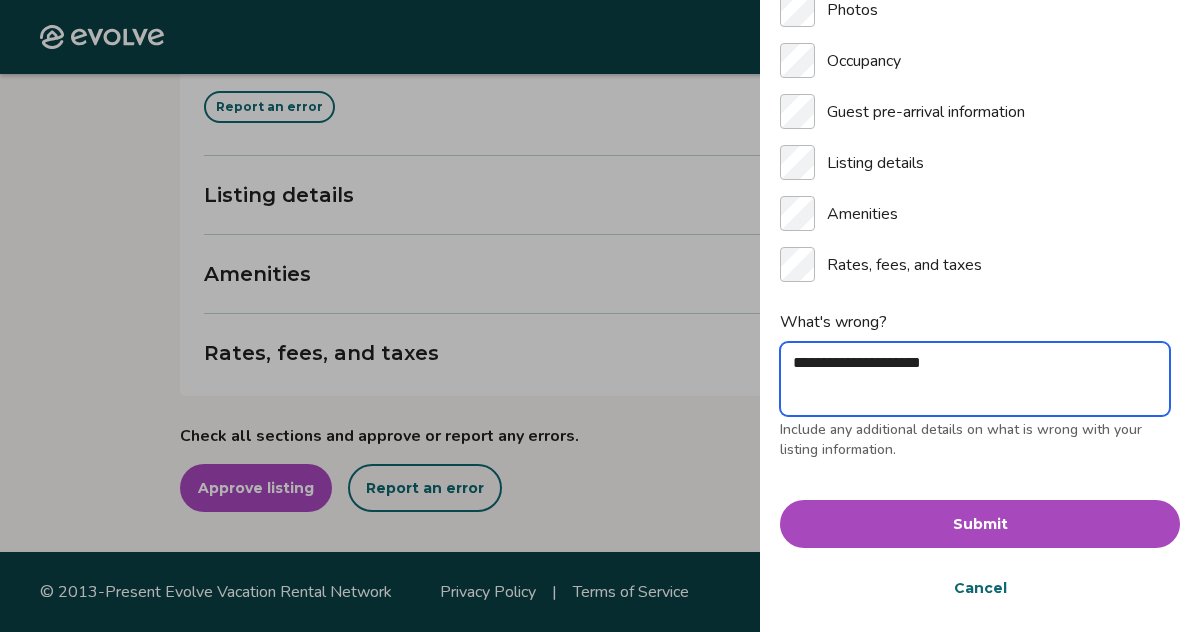type on "*" 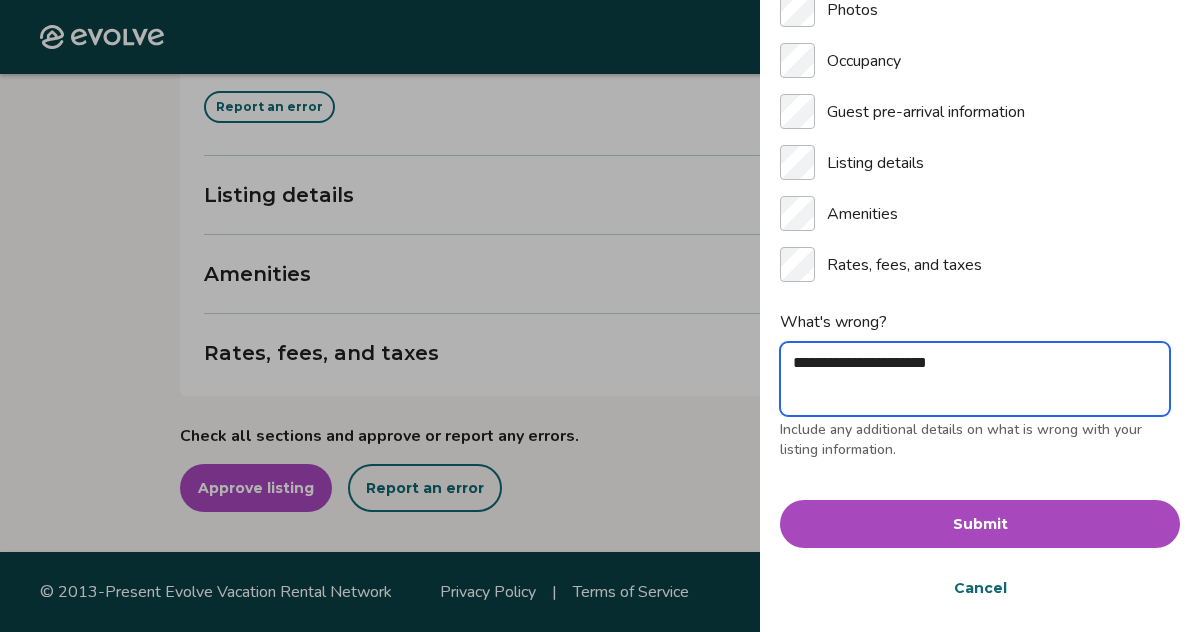 type on "*" 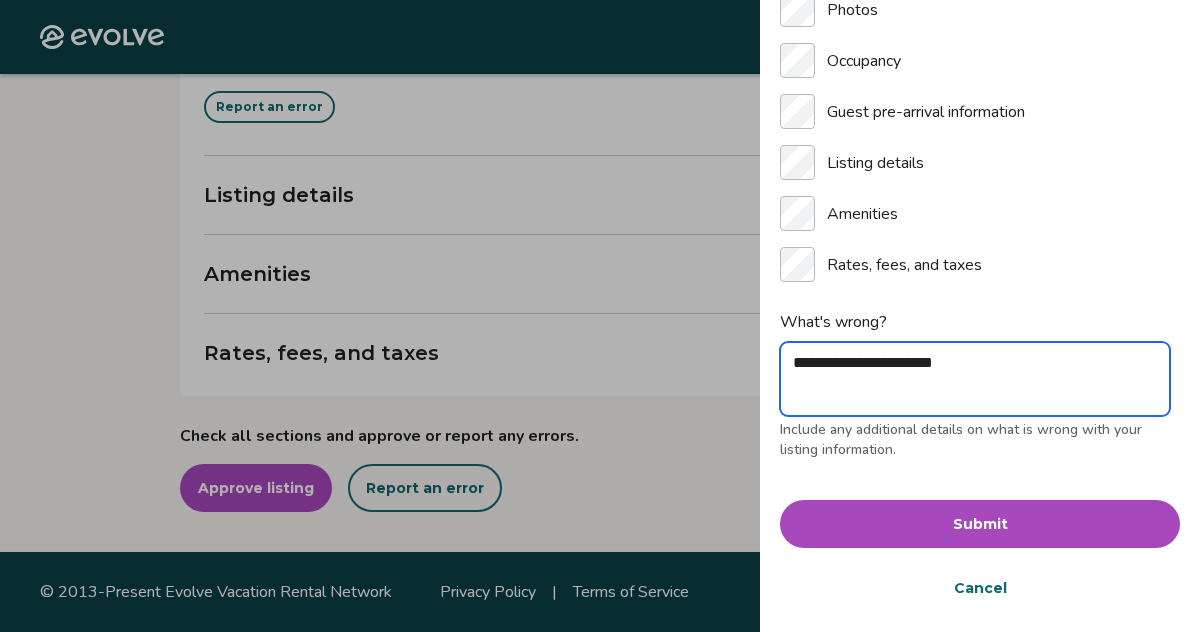 type on "**********" 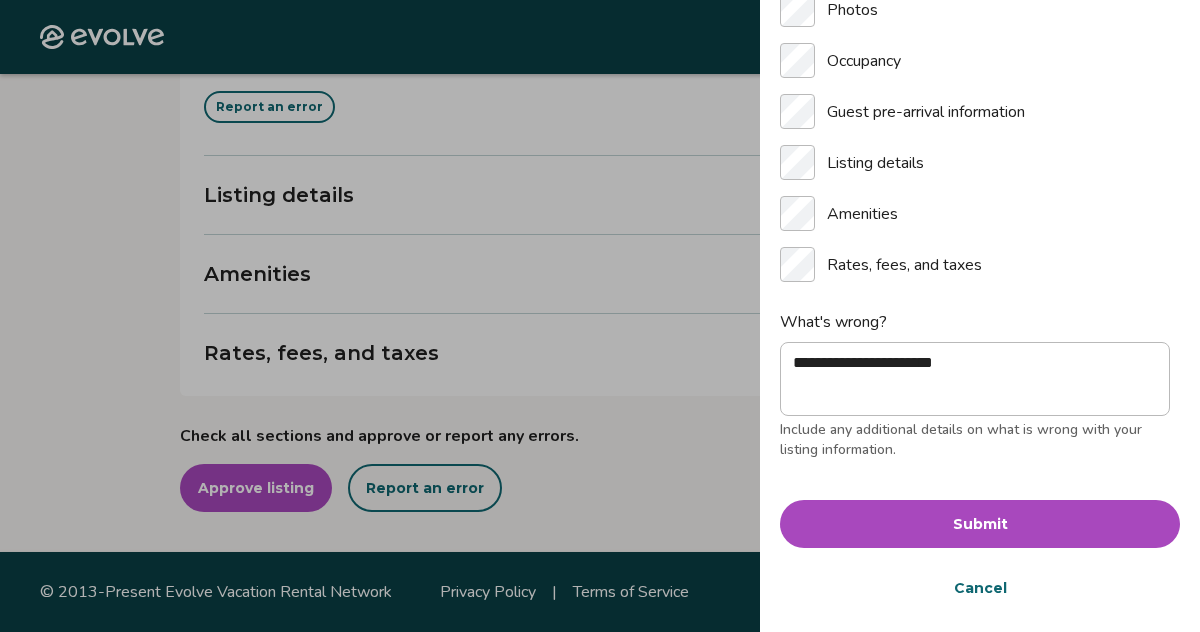 click on "Submit" at bounding box center (980, 524) 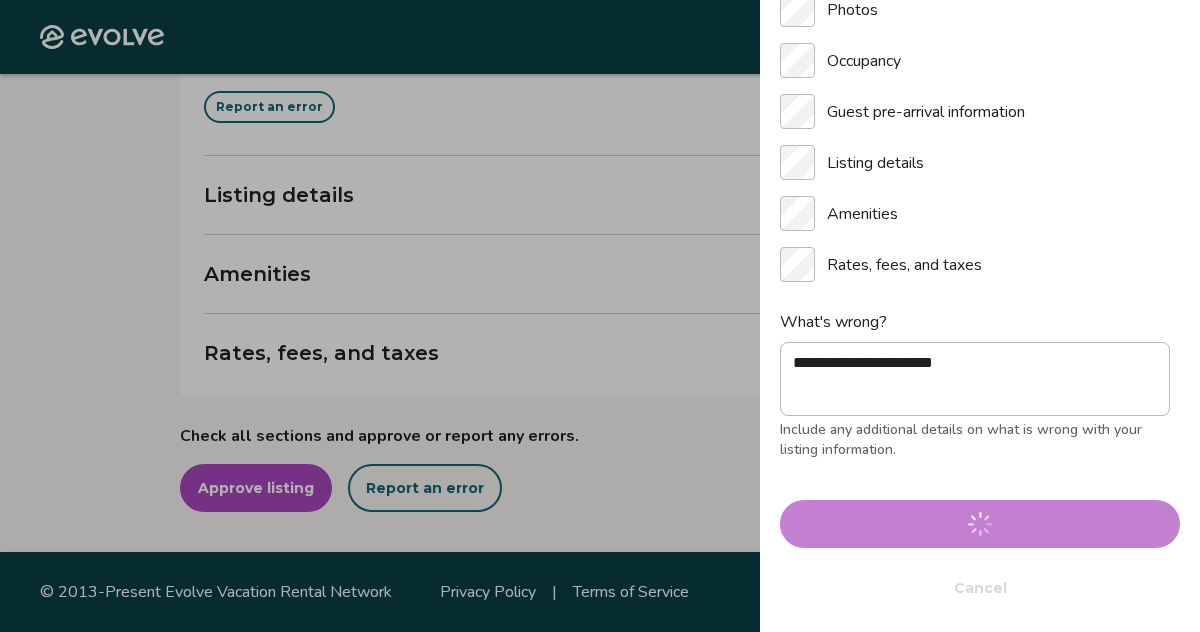 type on "*" 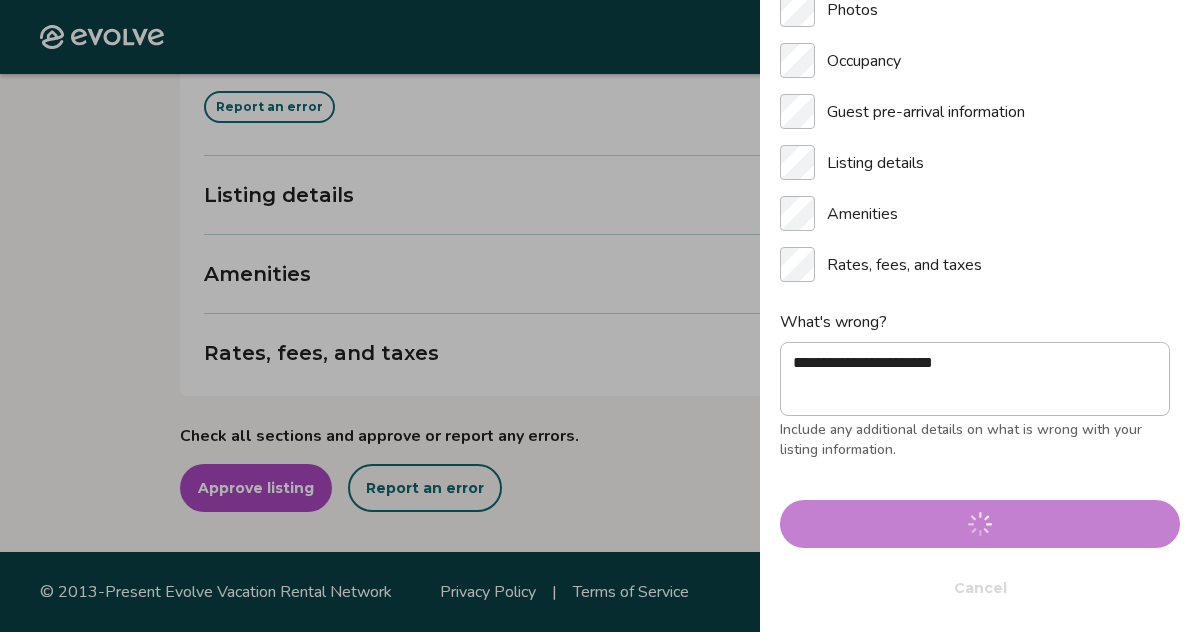 type 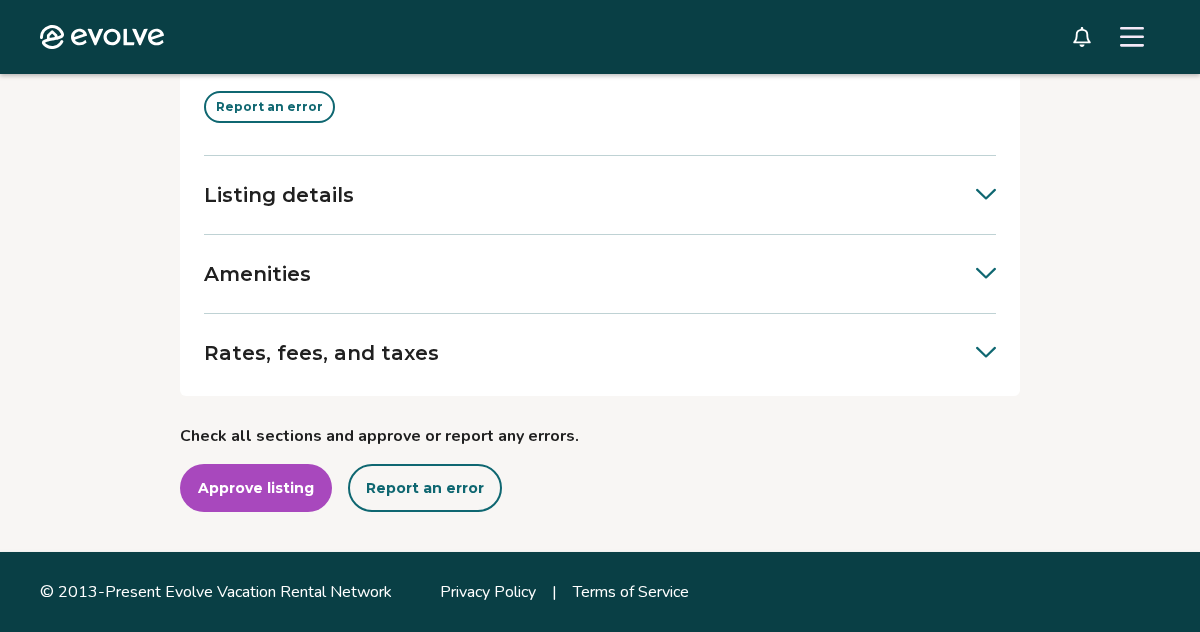 scroll, scrollTop: 3110, scrollLeft: 0, axis: vertical 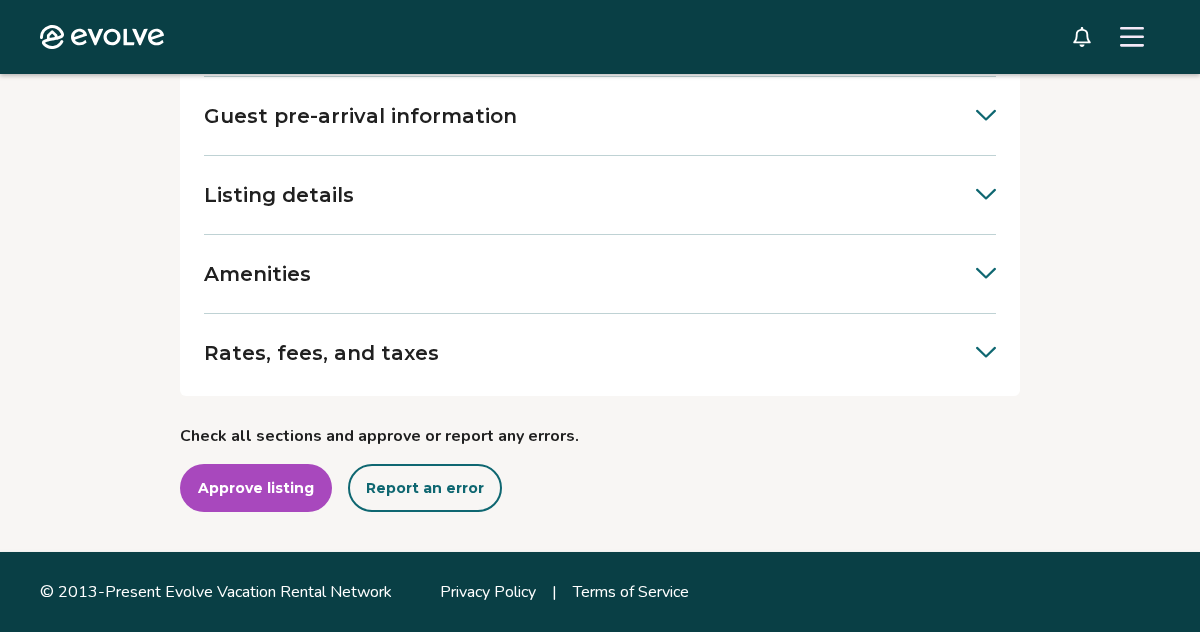 click 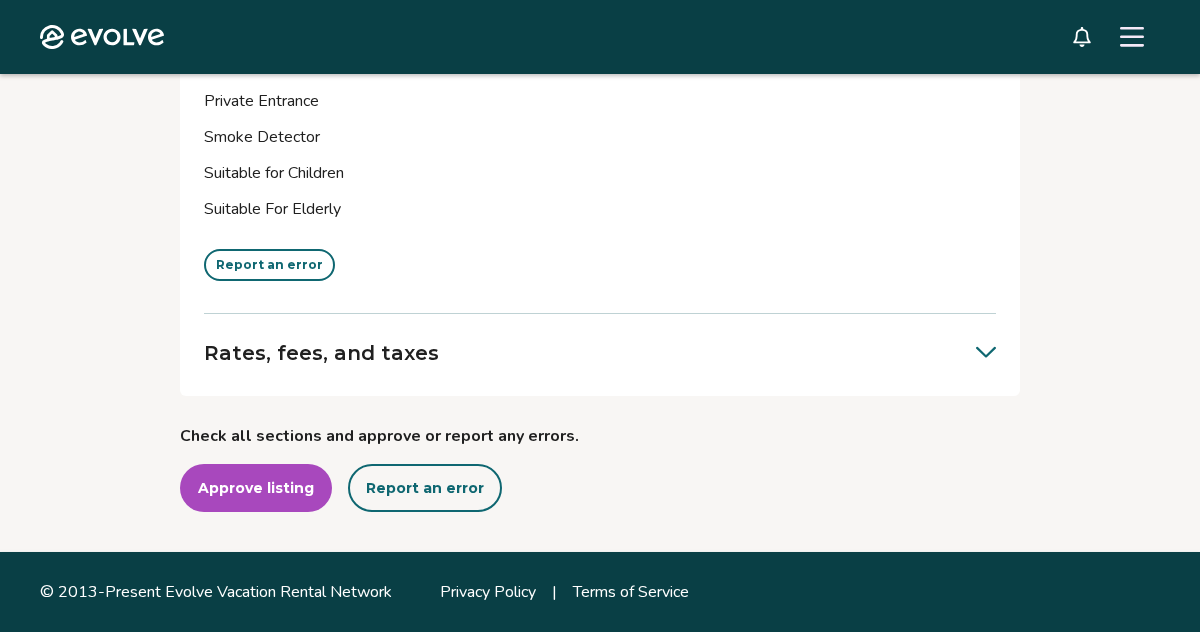scroll, scrollTop: 4425, scrollLeft: 0, axis: vertical 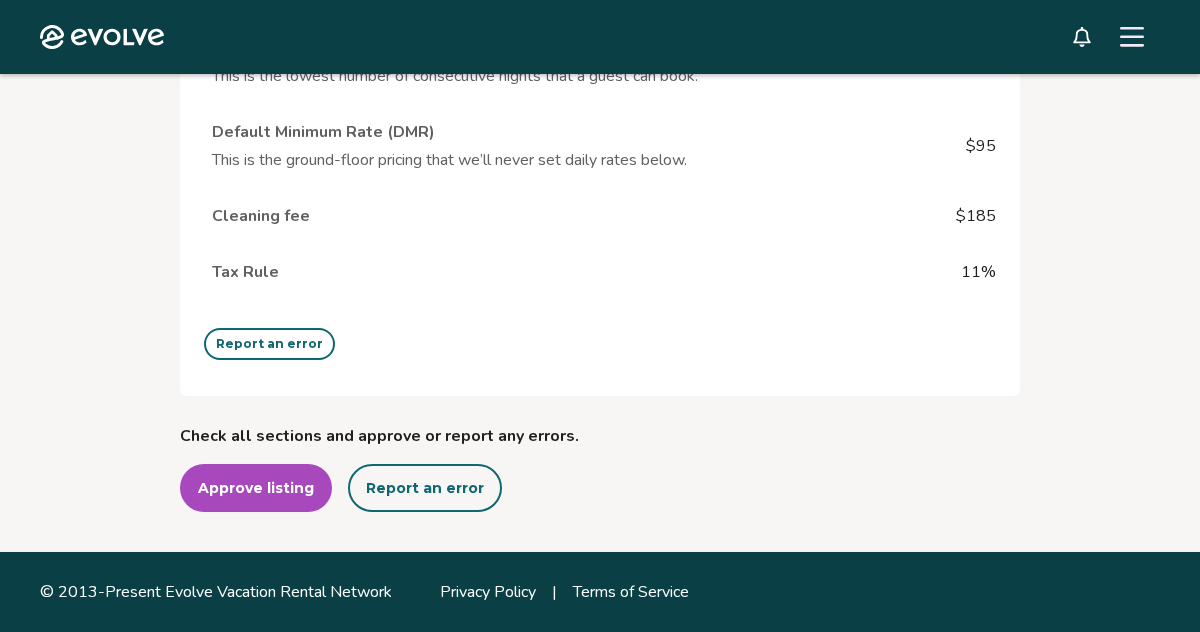 click on "Report an error" at bounding box center [425, 488] 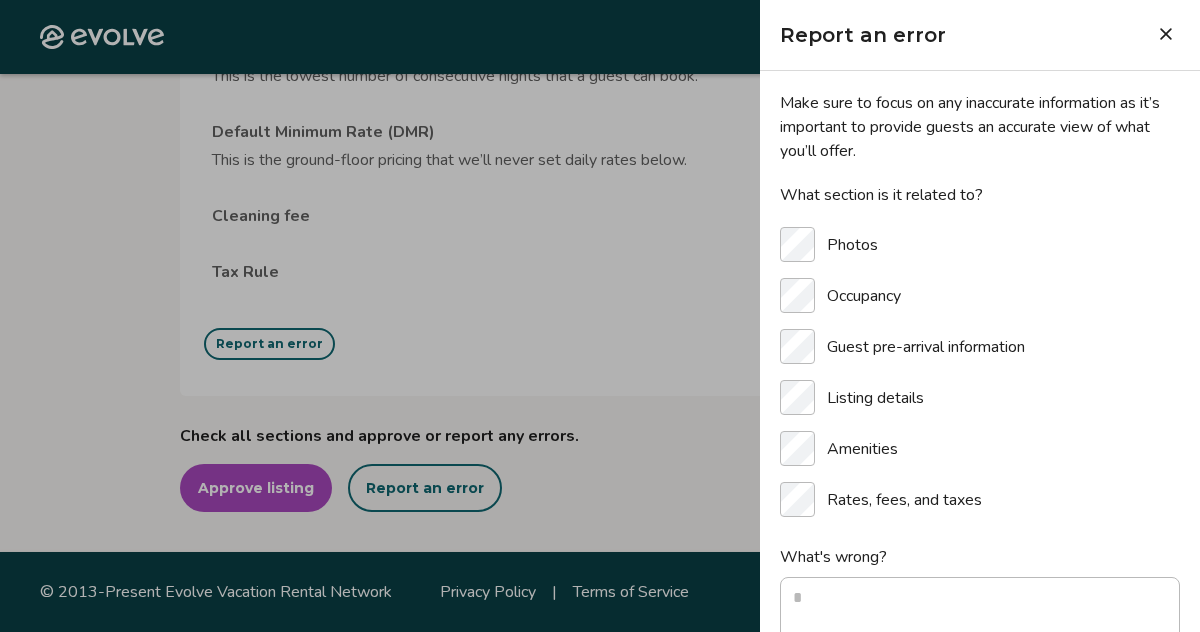 scroll, scrollTop: 37, scrollLeft: 0, axis: vertical 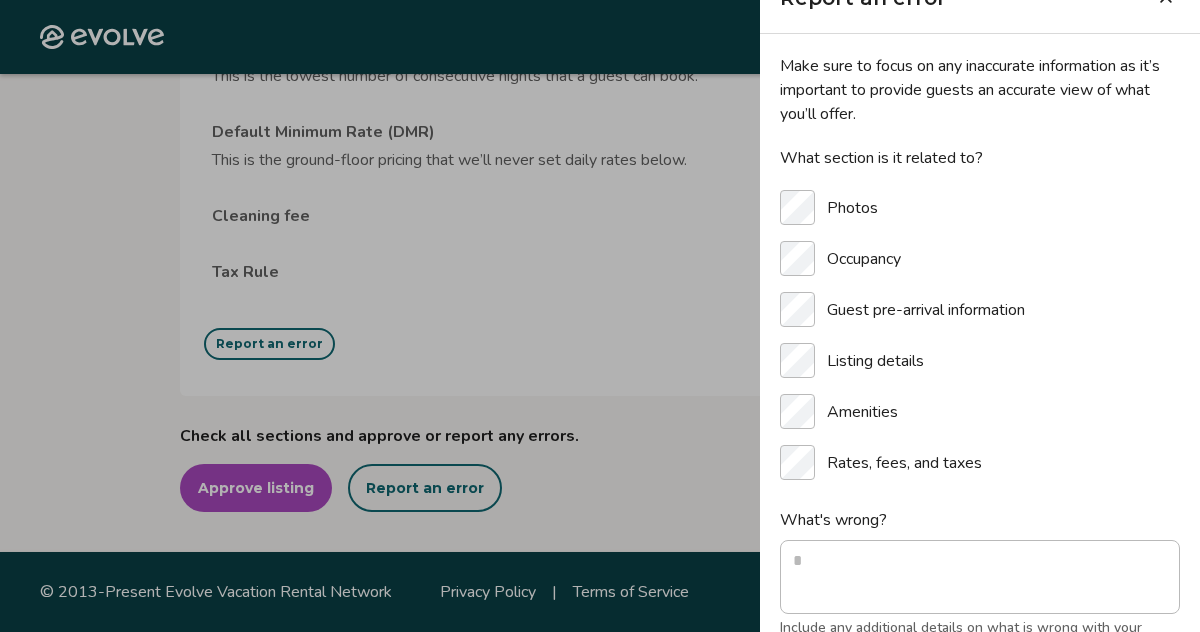click on "What section is it related to?   Photos Occupancy Guest pre-arrival information Listing details Amenities Rates, fees, and taxes" at bounding box center [980, 317] 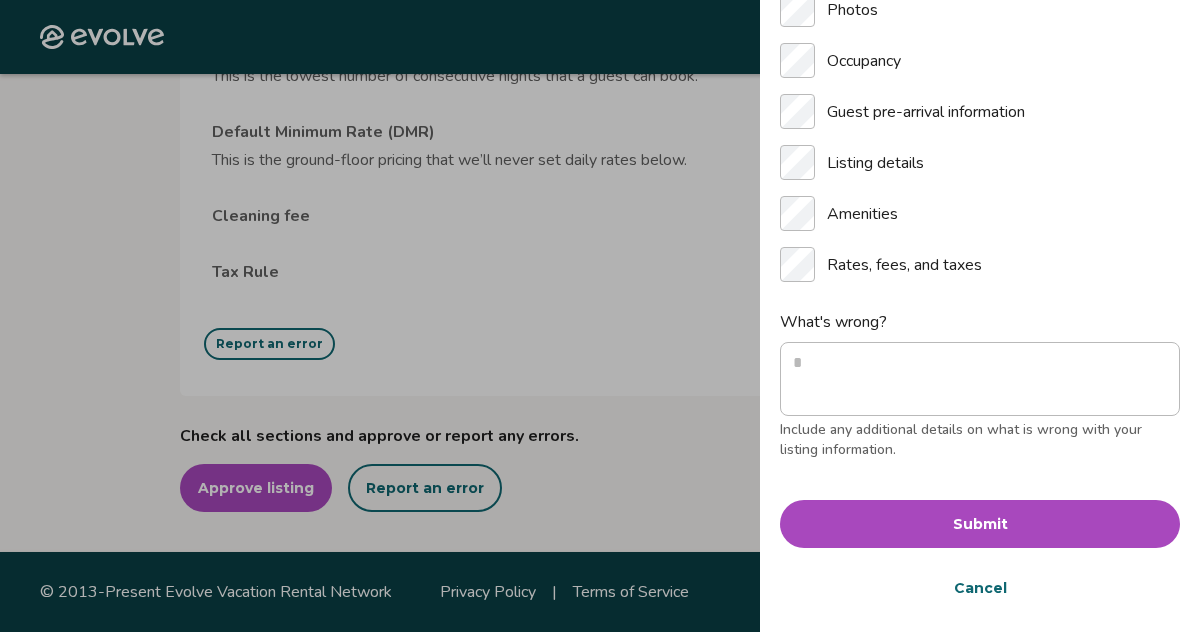 scroll, scrollTop: 408, scrollLeft: 0, axis: vertical 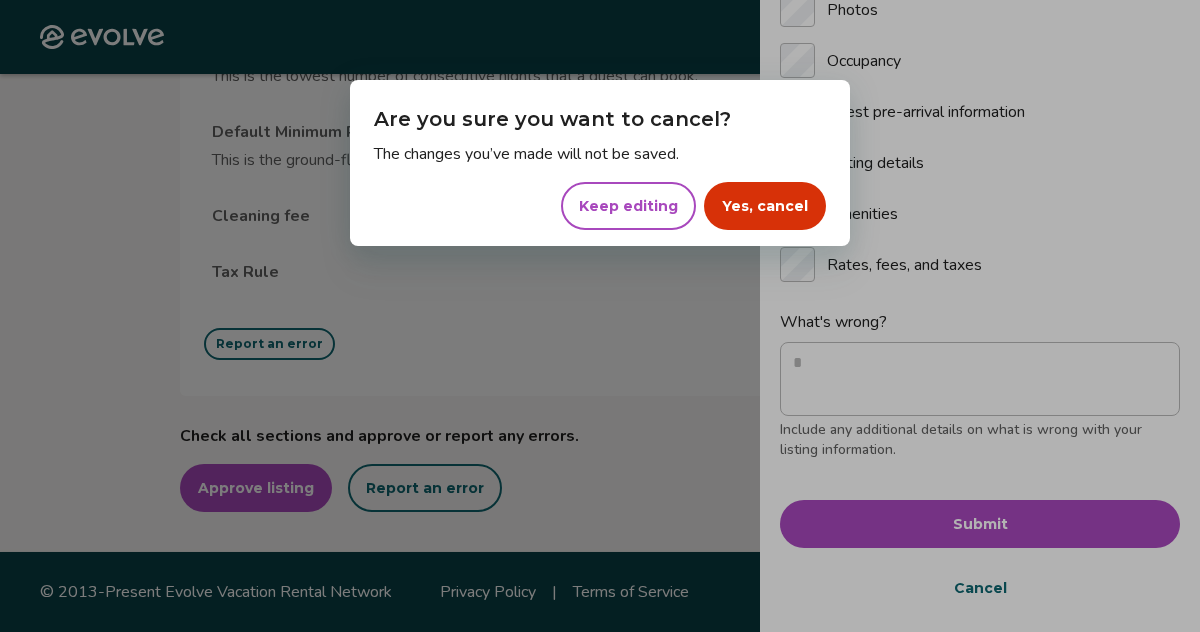 click on "Yes, cancel" at bounding box center [765, 206] 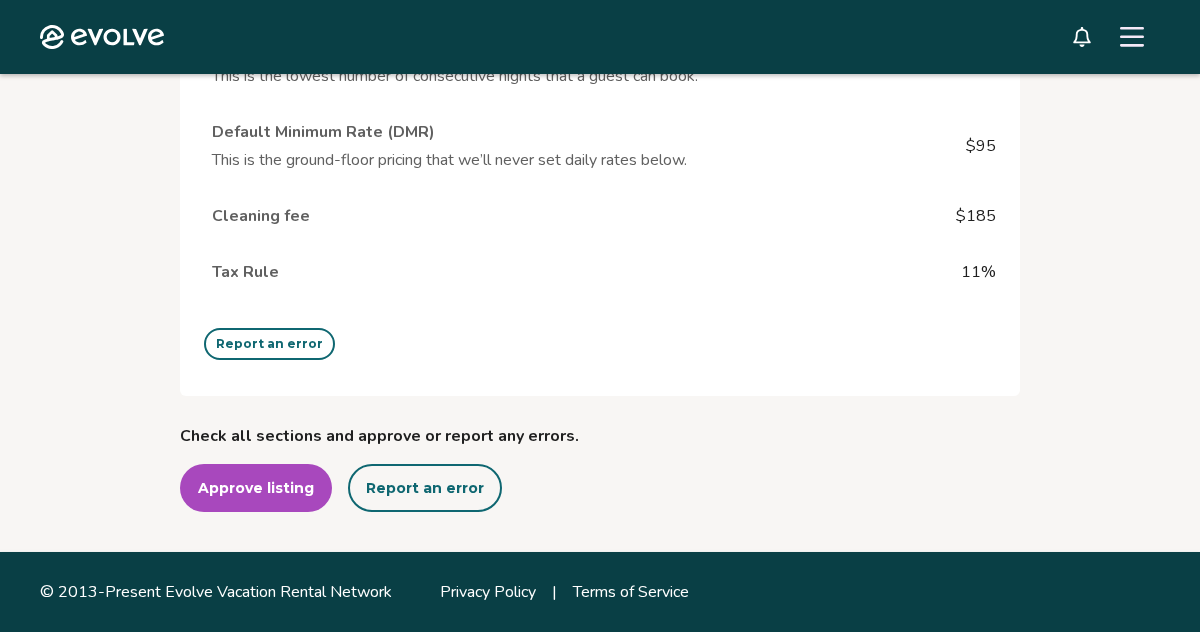 scroll, scrollTop: 5723, scrollLeft: 0, axis: vertical 